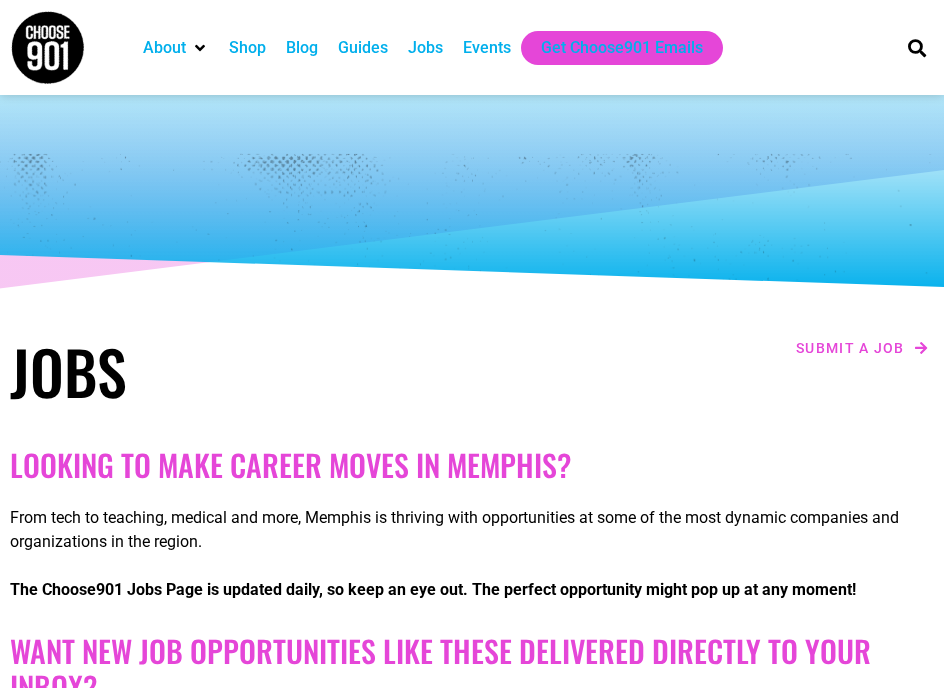 scroll, scrollTop: 0, scrollLeft: 0, axis: both 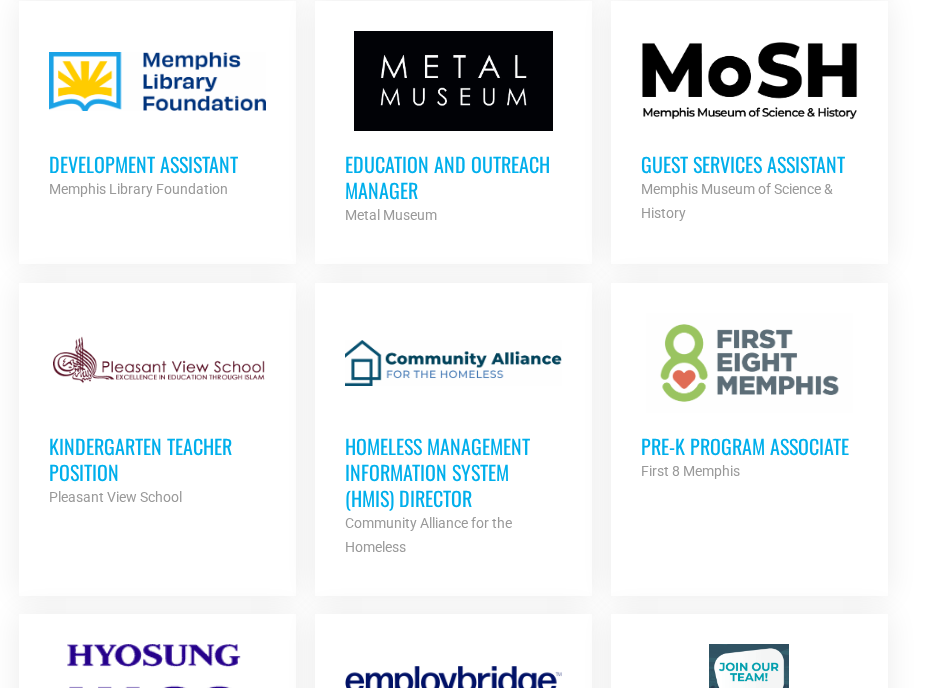 click on "Education and Outreach Manager" at bounding box center (453, 177) 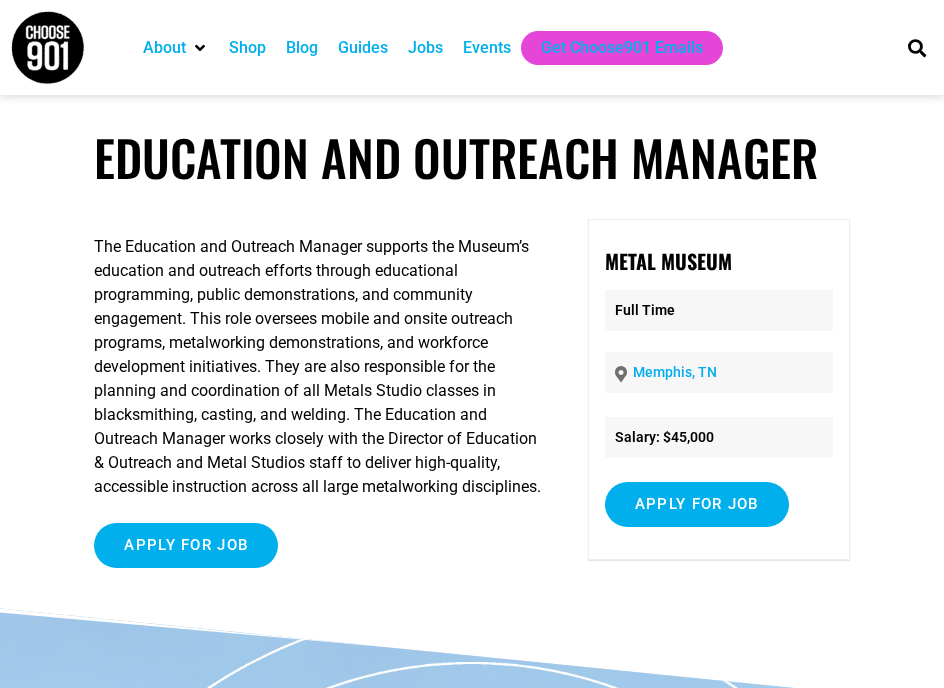 scroll, scrollTop: 0, scrollLeft: 0, axis: both 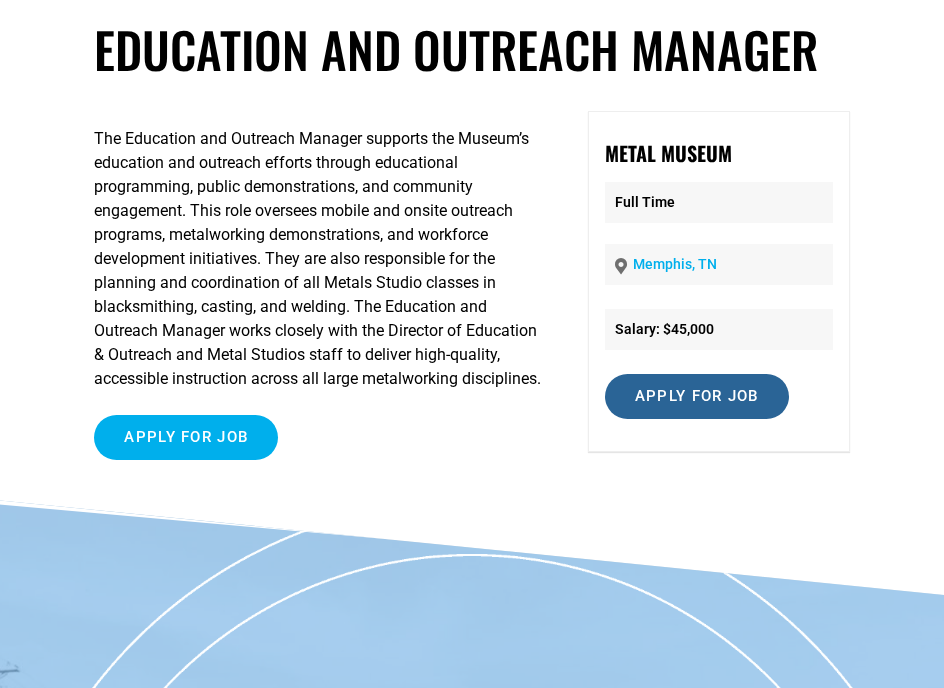 click on "Apply for job" at bounding box center (697, 396) 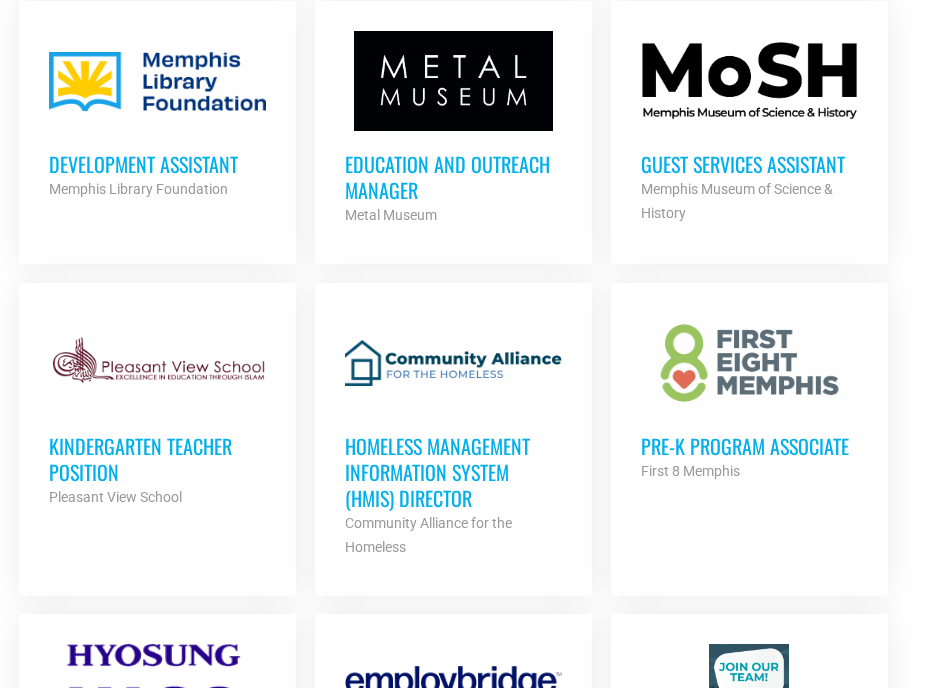 scroll, scrollTop: 1281, scrollLeft: 0, axis: vertical 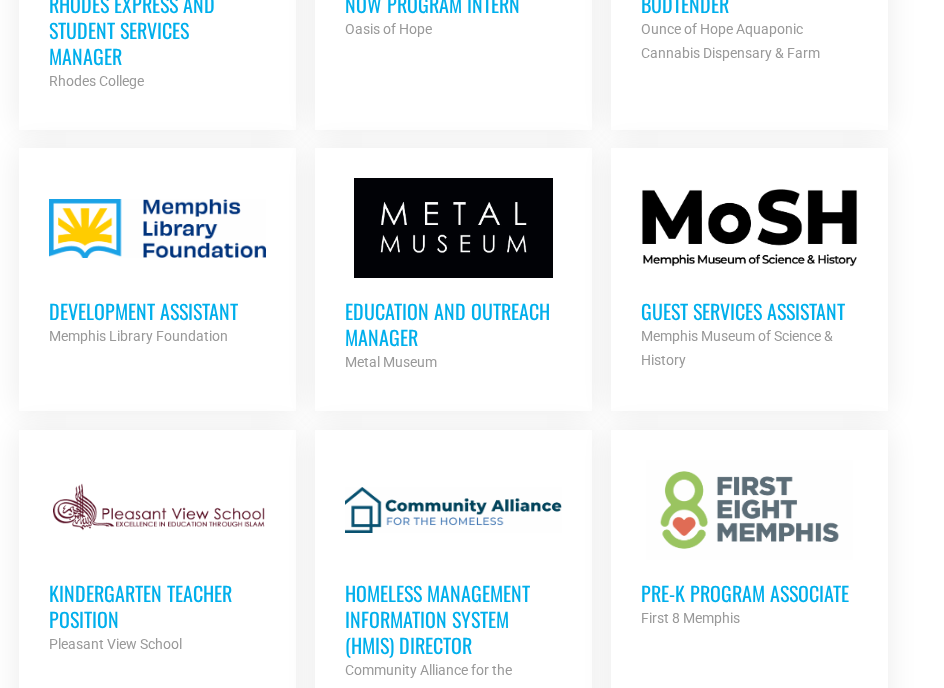 click on "Guest Services Assistant" at bounding box center (749, 311) 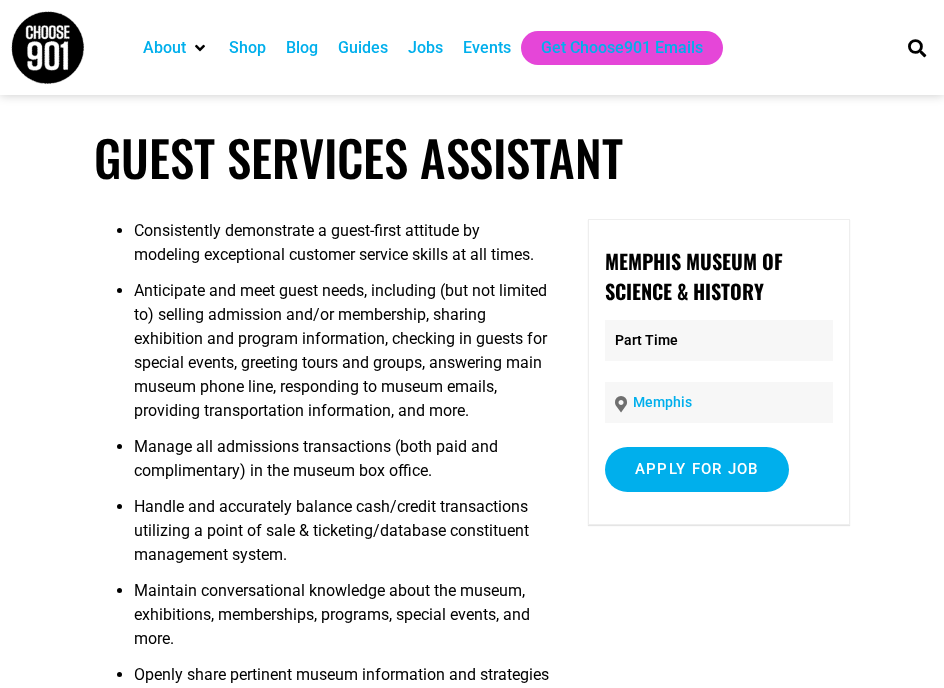 scroll, scrollTop: 0, scrollLeft: 0, axis: both 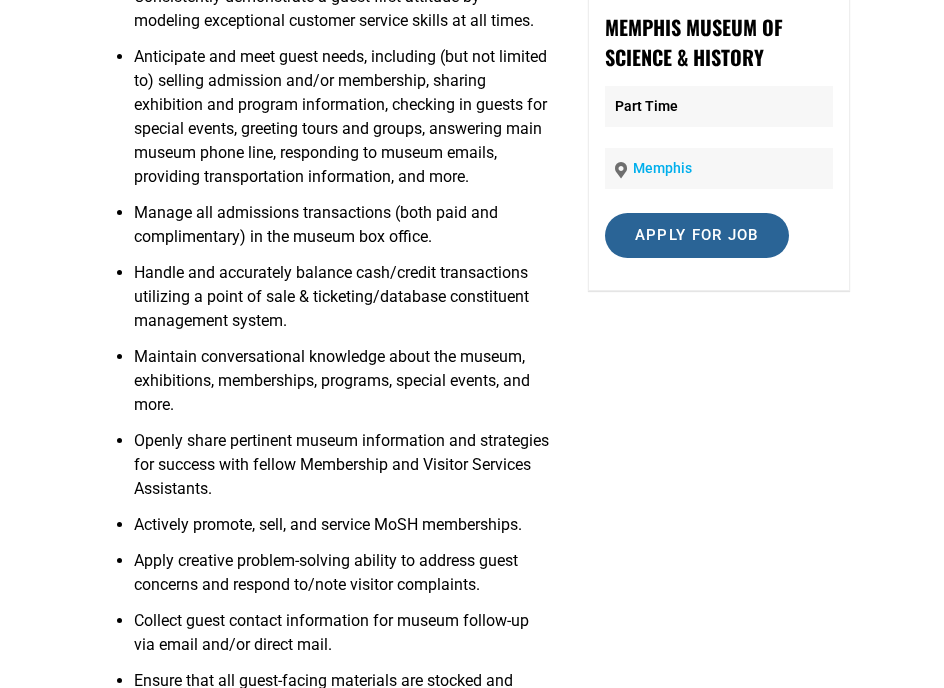 click on "Apply for job" at bounding box center [697, 235] 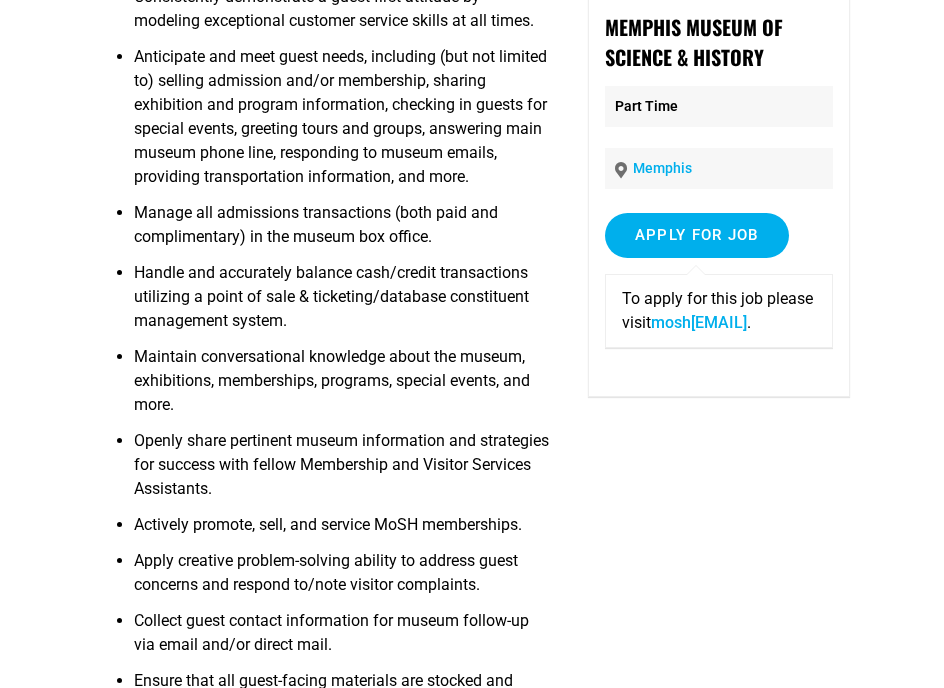 click on "moshmemphis.com" at bounding box center (699, 322) 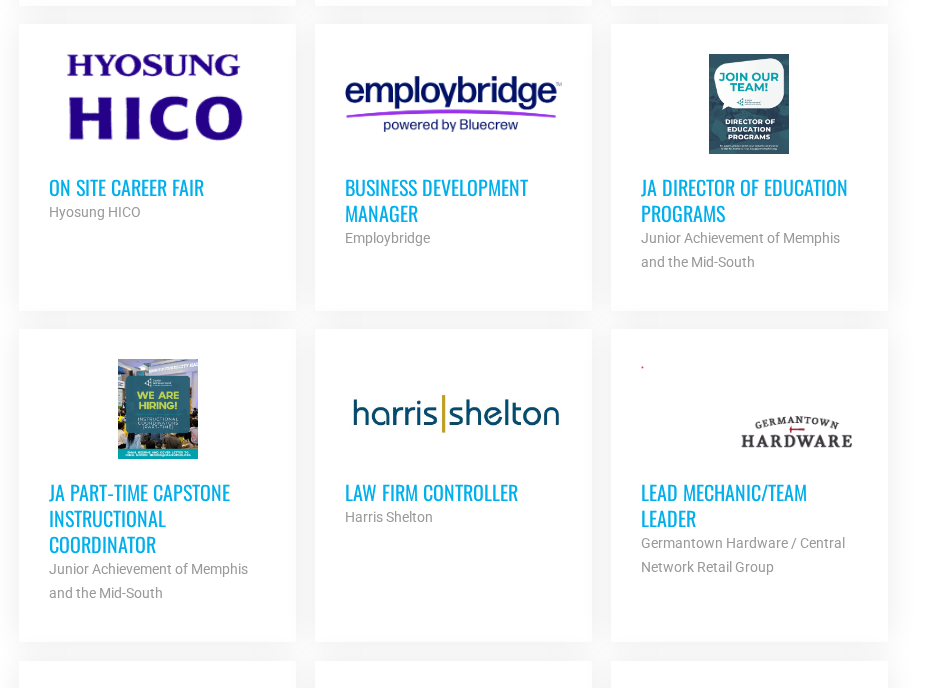 scroll, scrollTop: 0, scrollLeft: 0, axis: both 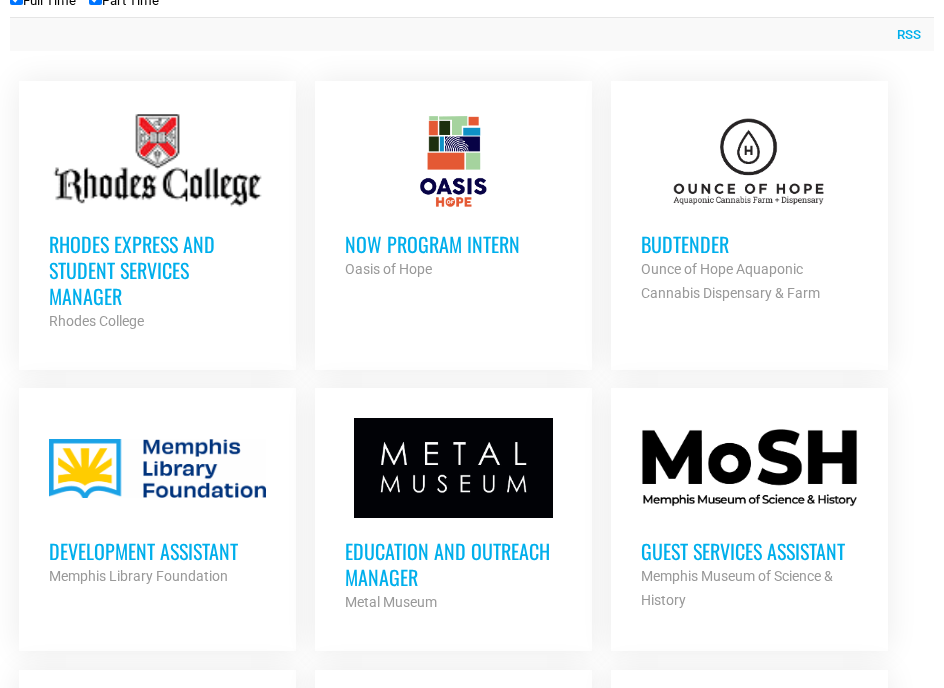 click on "Ounce of Hope Aquaponic Cannabis Dispensary & Farm" at bounding box center (730, 281) 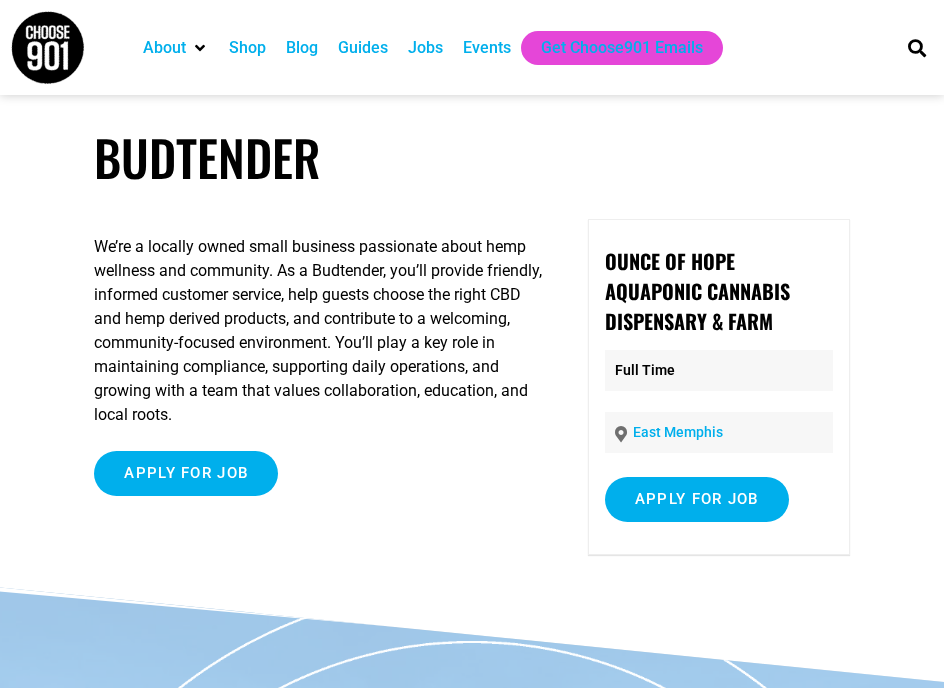 scroll, scrollTop: 0, scrollLeft: 0, axis: both 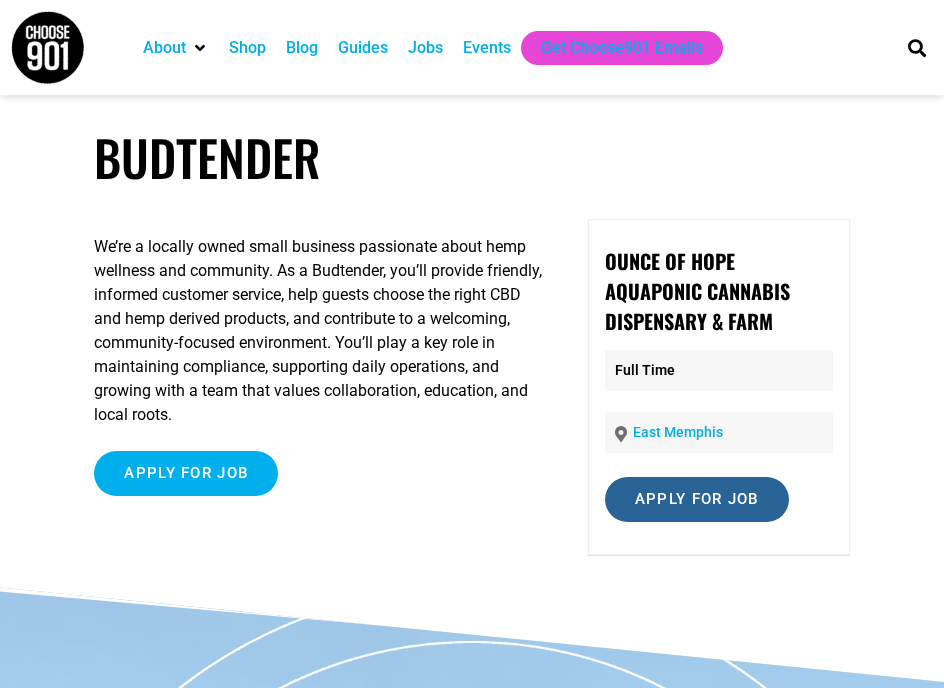 click on "Apply for job" at bounding box center (697, 499) 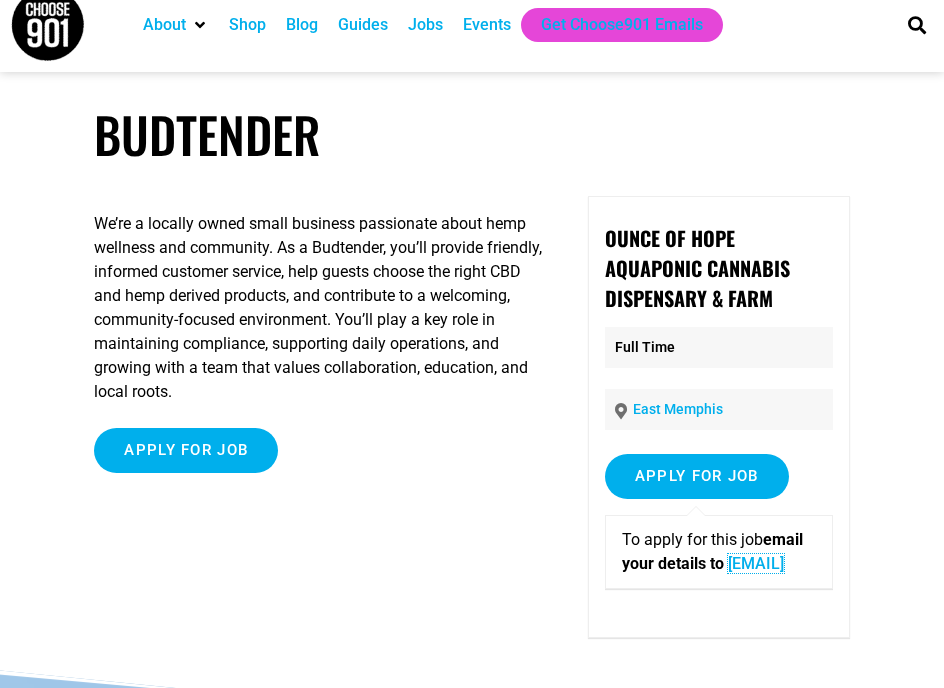 scroll, scrollTop: 41, scrollLeft: 0, axis: vertical 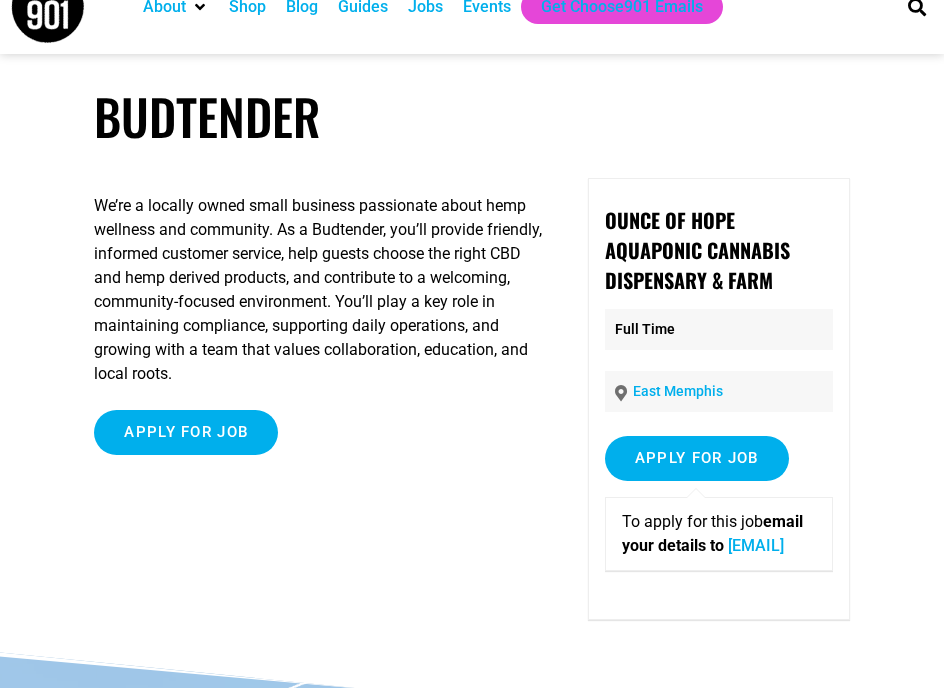 click on "Apply for job
To apply for this job  email your details to   info@ounceofhope.com" at bounding box center (322, 432) 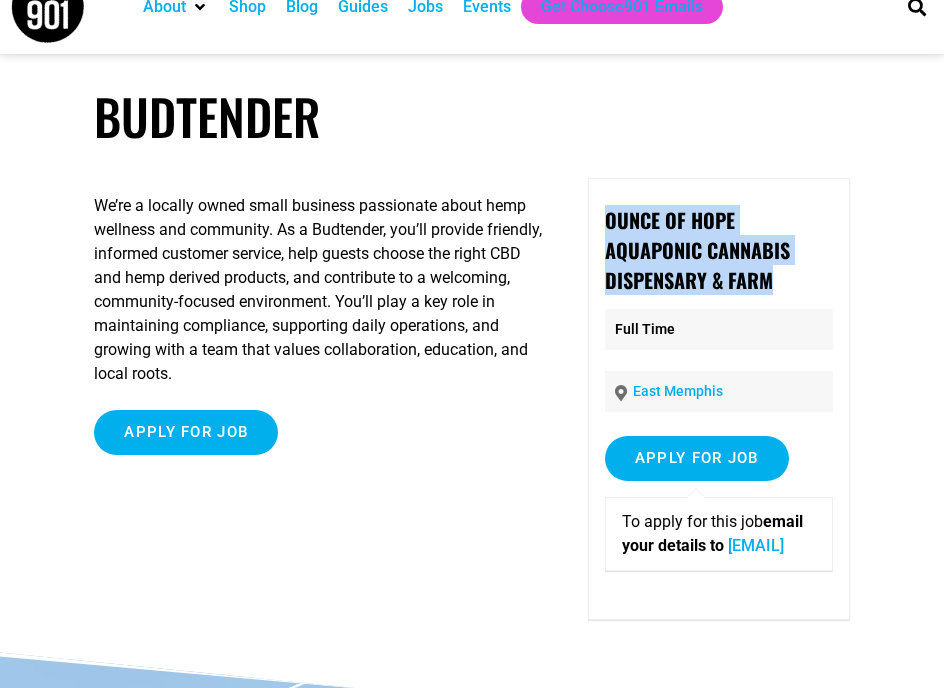 drag, startPoint x: 608, startPoint y: 221, endPoint x: 772, endPoint y: 267, distance: 170.32909 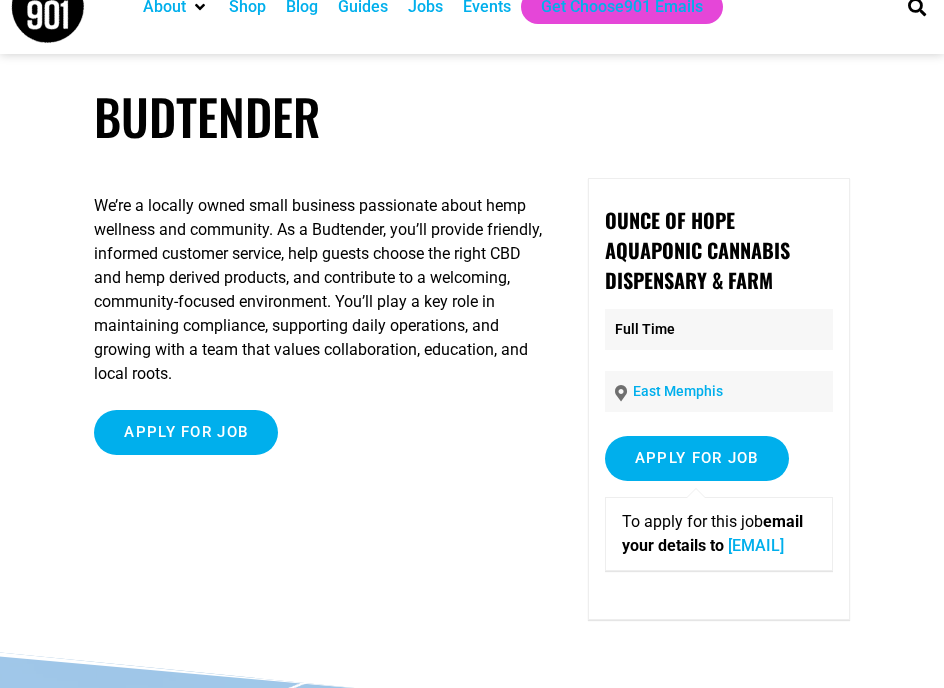 click on "Budtender" at bounding box center [471, 116] 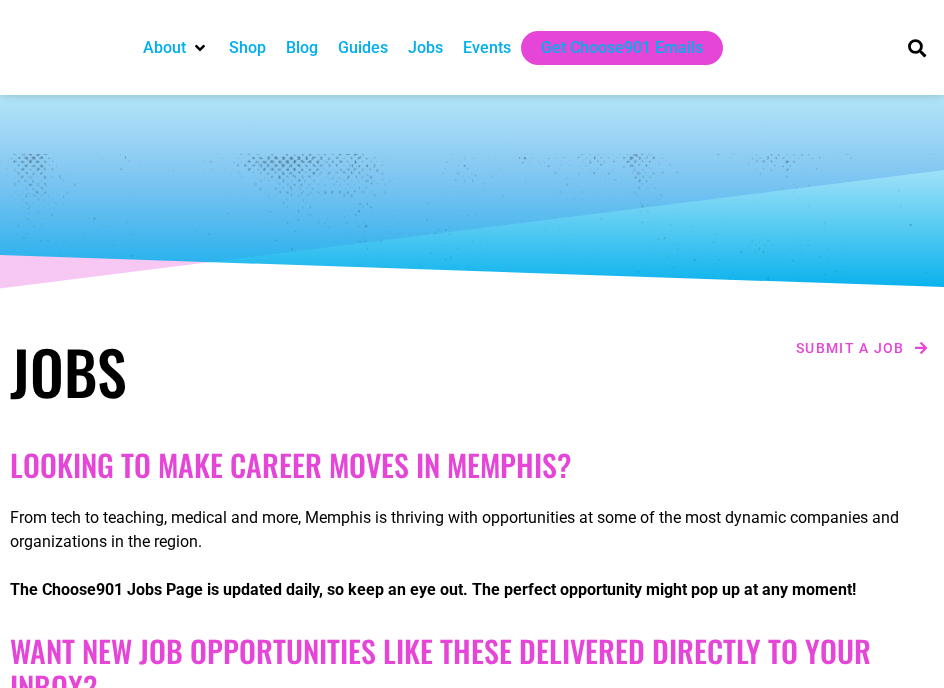 scroll, scrollTop: 894, scrollLeft: 0, axis: vertical 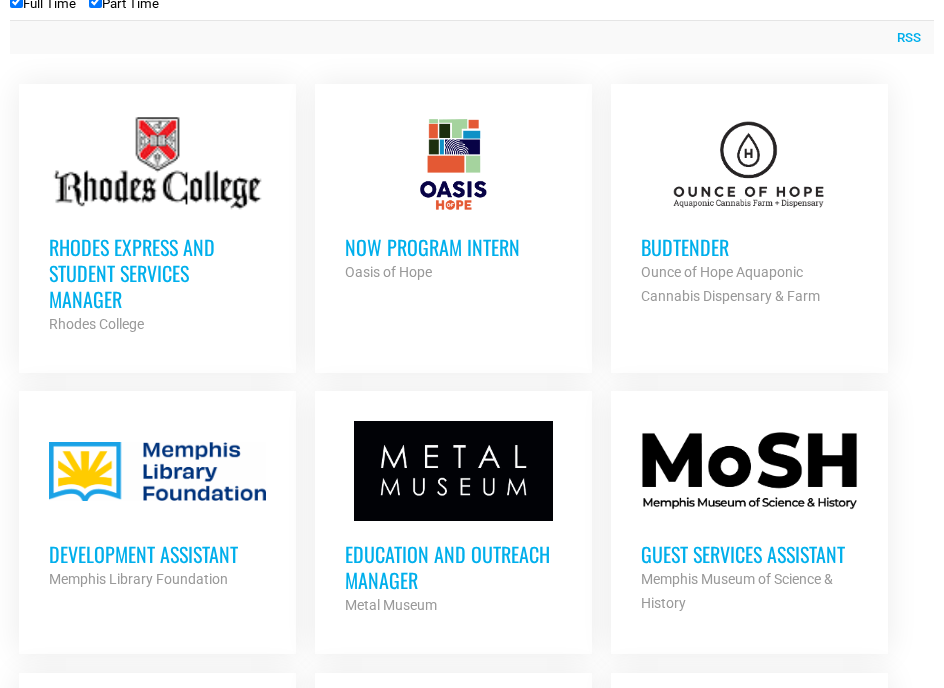 click on "Oasis of Hope" at bounding box center [453, 272] 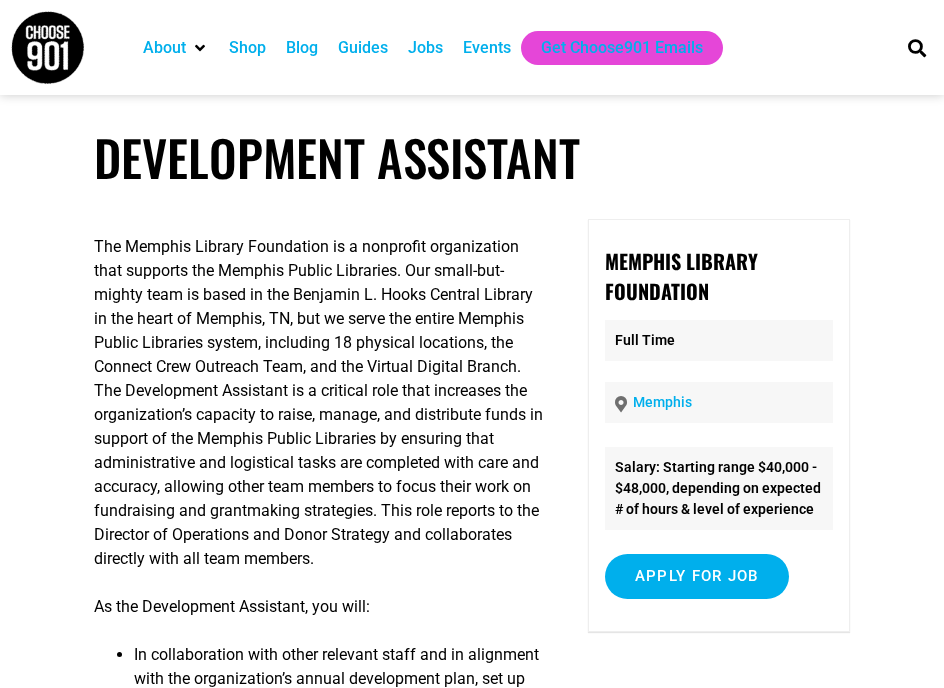 scroll, scrollTop: 0, scrollLeft: 0, axis: both 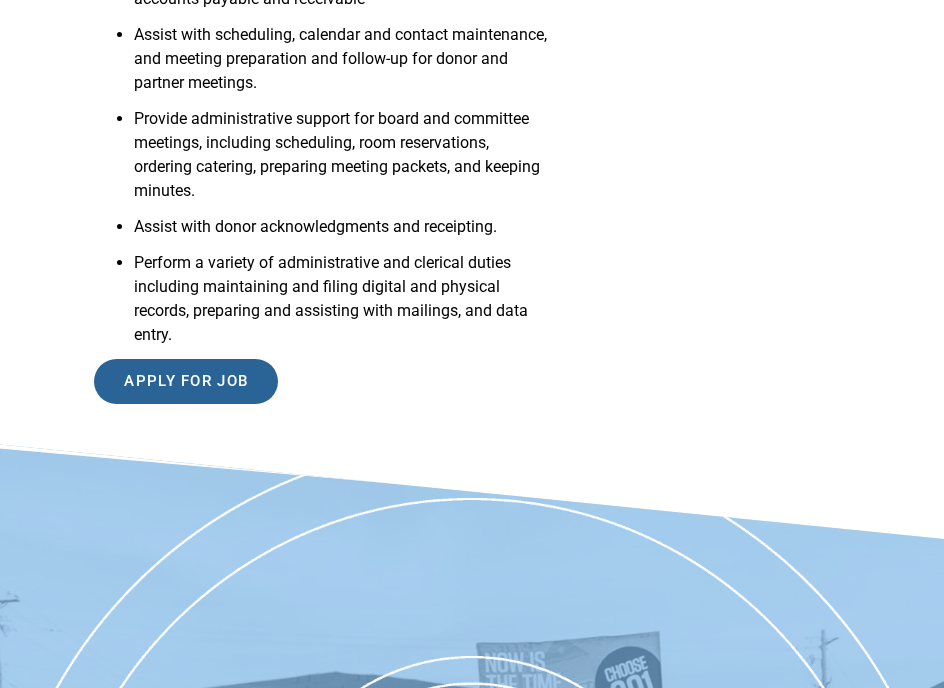 click on "Apply for job" at bounding box center [186, 381] 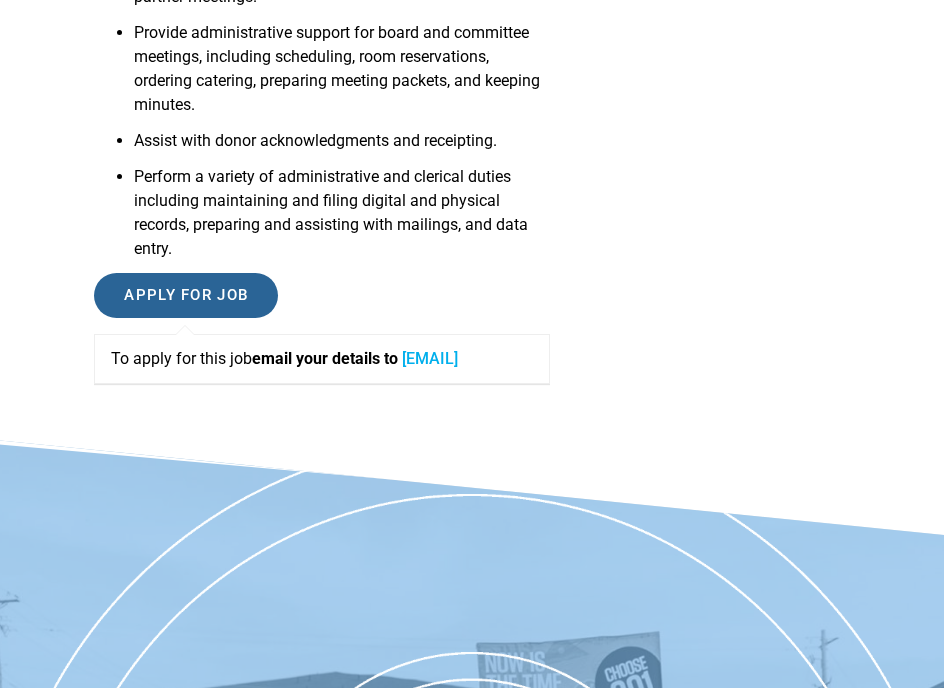scroll, scrollTop: 1046, scrollLeft: 0, axis: vertical 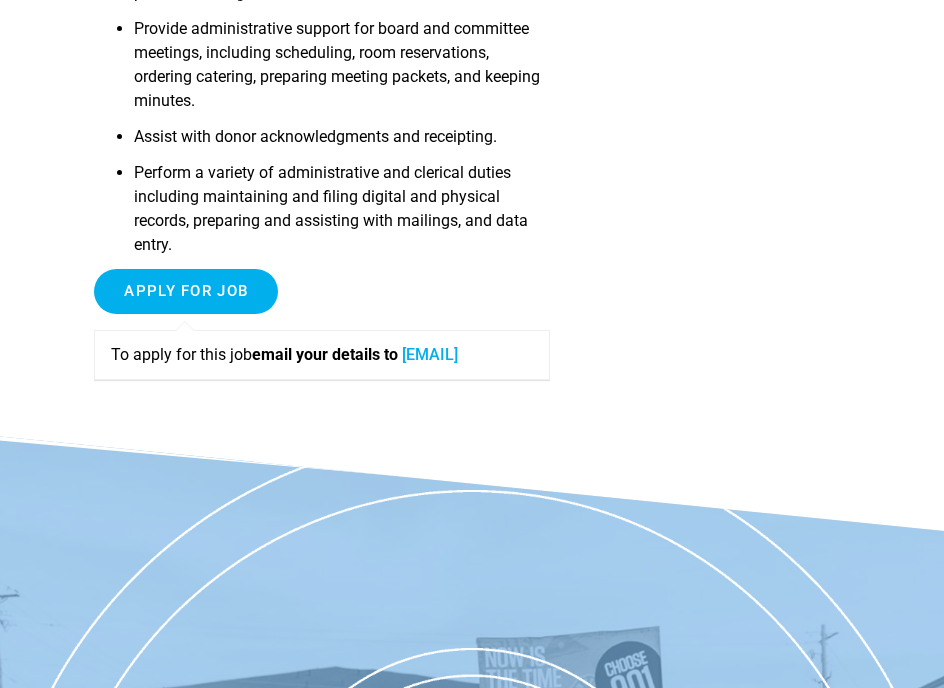click on "Perform a variety of administrative and clerical duties including maintaining and filing digital and physical records, preparing and assisting with mailings, and data entry." at bounding box center (342, 215) 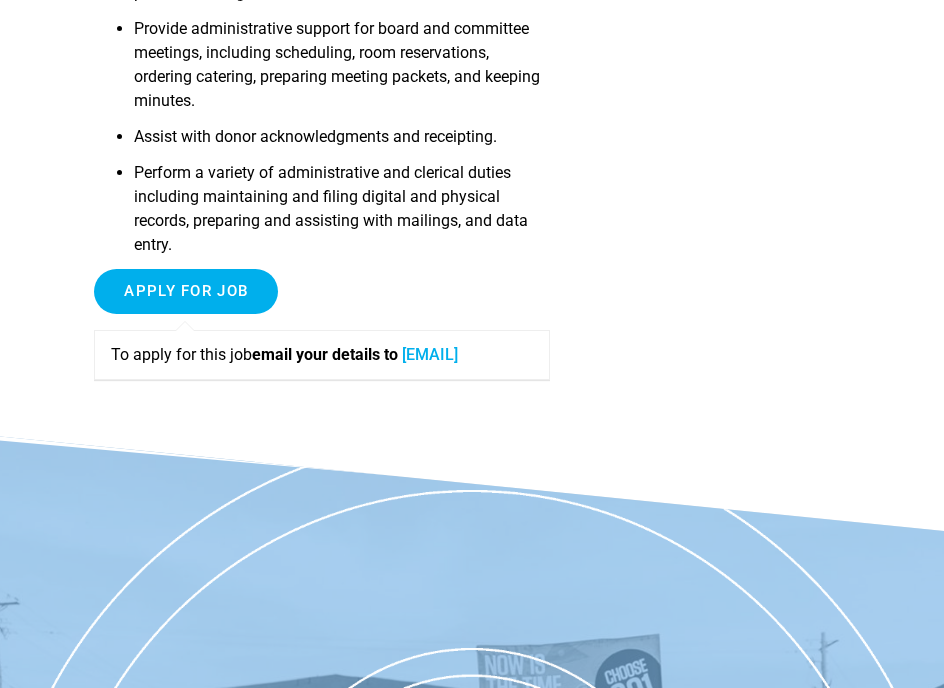 scroll, scrollTop: 0, scrollLeft: 0, axis: both 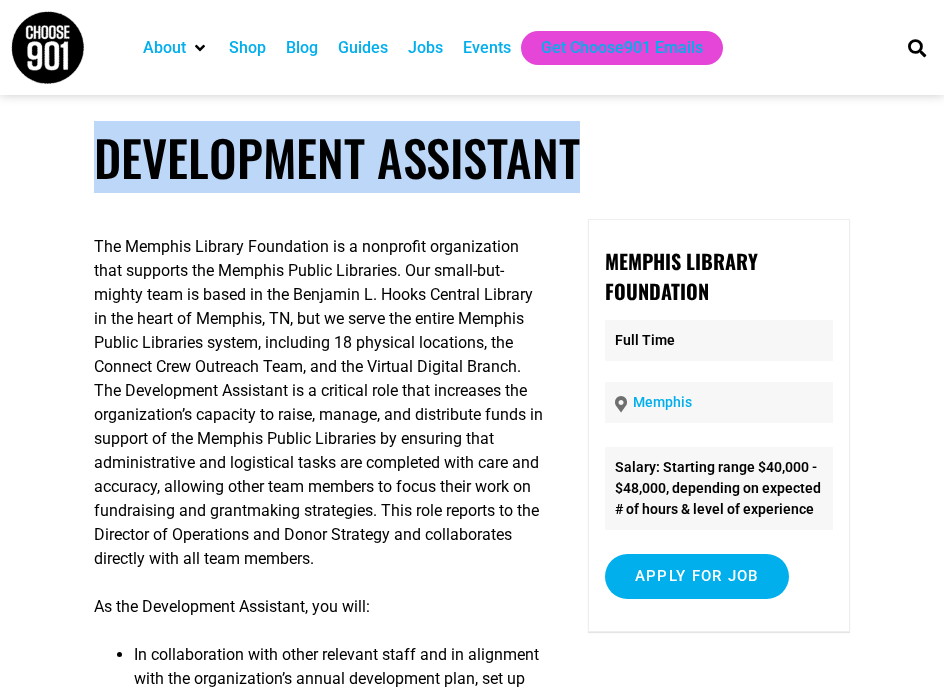 drag, startPoint x: 83, startPoint y: 157, endPoint x: 655, endPoint y: 149, distance: 572.05597 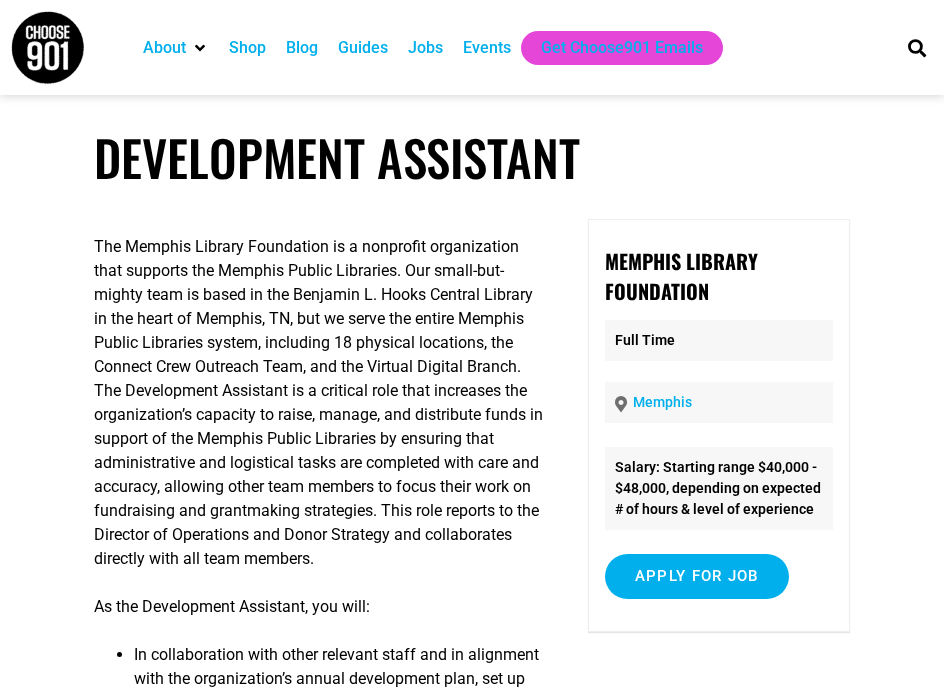 click on "The [CITY] Library Foundation is a nonprofit organization that supports the [CITY] Public Libraries. Our small-but-mighty team is based in the Benjamin L. Hooks Central Library in the heart of [CITY], [STATE], but we serve the entire [CITY] Public Libraries system, including 18 physical locations, the Connect Crew Outreach Team, and the Virtual Digital Branch. The Development Assistant is a critical role that increases the organization’s capacity to raise, manage, and distribute funds in support of the [CITY] Public Libraries by ensuring that administrative and logistical tasks are completed with care and accuracy, allowing other team members to focus their work on fundraising and grantmaking strategies. This role reports to the Director of Operations and Donor Strategy and collaborates directly with all team members.
As the Development Assistant, you will:
Assist with donor database maintenance.
Assist with documenting and tracking pledges and accounts payable and receivable" at bounding box center [471, 850] 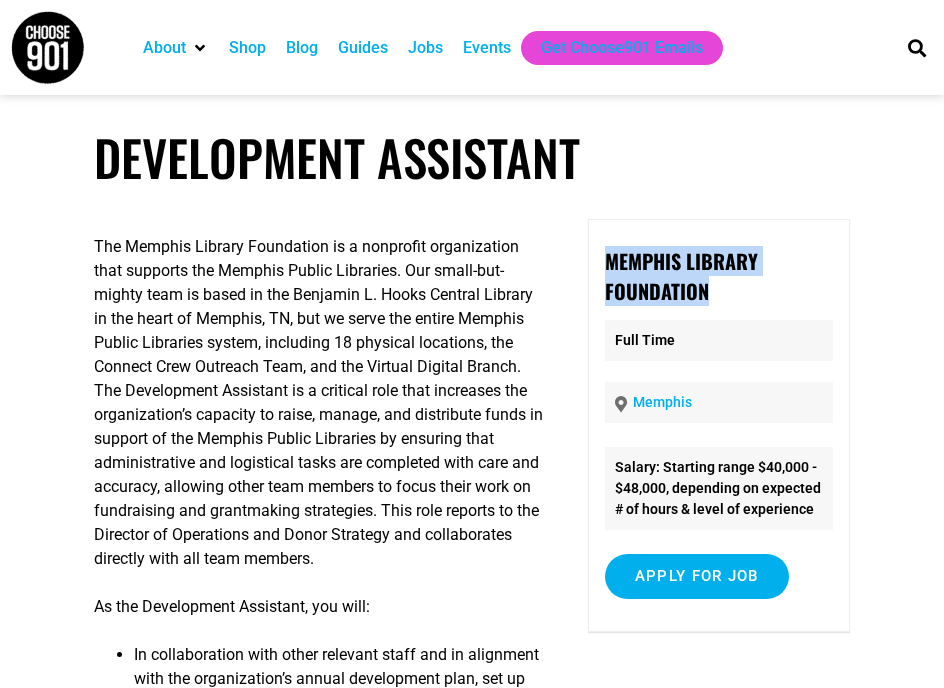 drag, startPoint x: 606, startPoint y: 260, endPoint x: 716, endPoint y: 292, distance: 114.56003 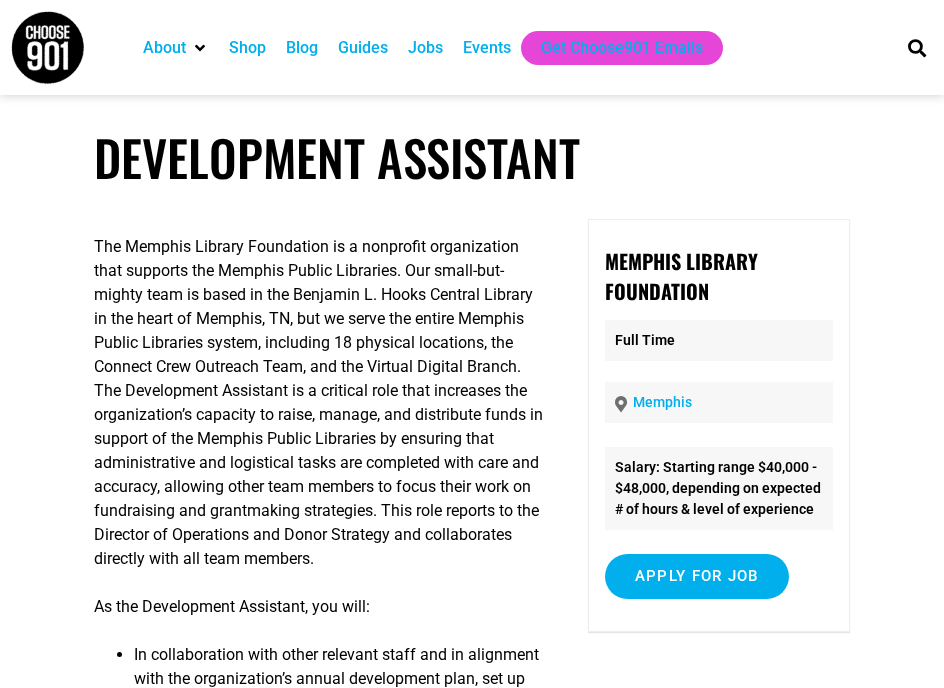 click on "The [CITY] Library Foundation is a nonprofit organization that supports the [CITY] Public Libraries. Our small-but-mighty team is based in the Benjamin L. Hooks Central Library in the heart of [CITY], [STATE], but we serve the entire [CITY] Public Libraries system, including 18 physical locations, the Connect Crew Outreach Team, and the Virtual Digital Branch. The Development Assistant is a critical role that increases the organization’s capacity to raise, manage, and distribute funds in support of the [CITY] Public Libraries by ensuring that administrative and logistical tasks are completed with care and accuracy, allowing other team members to focus their work on fundraising and grantmaking strategies. This role reports to the Director of Operations and Donor Strategy and collaborates directly with all team members.
As the Development Assistant, you will:
Assist with donor database maintenance.
Assist with documenting and tracking pledges and accounts payable and receivable" at bounding box center [471, 850] 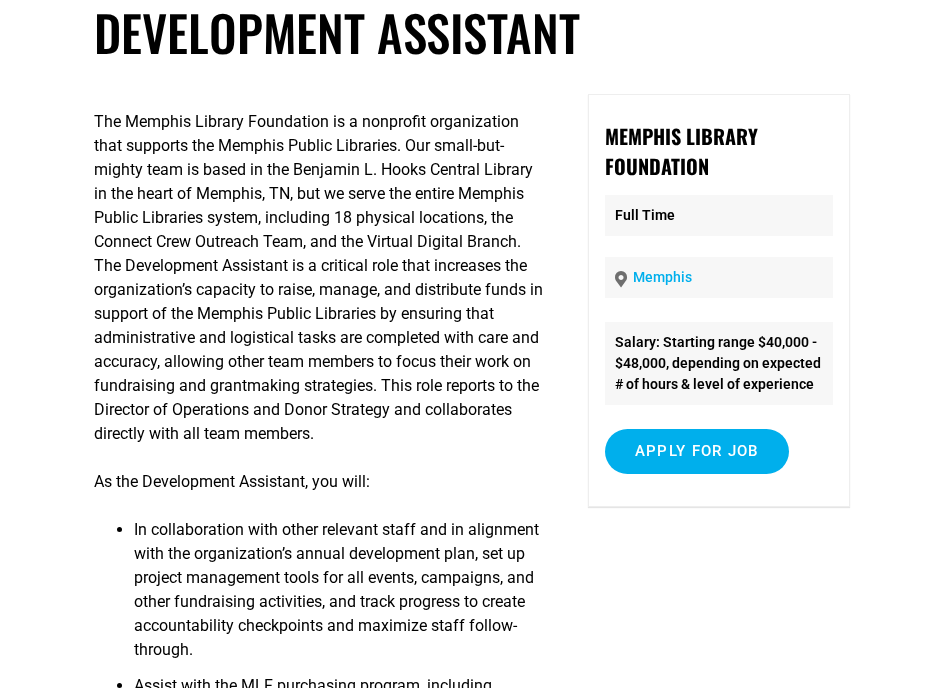 scroll, scrollTop: 130, scrollLeft: 0, axis: vertical 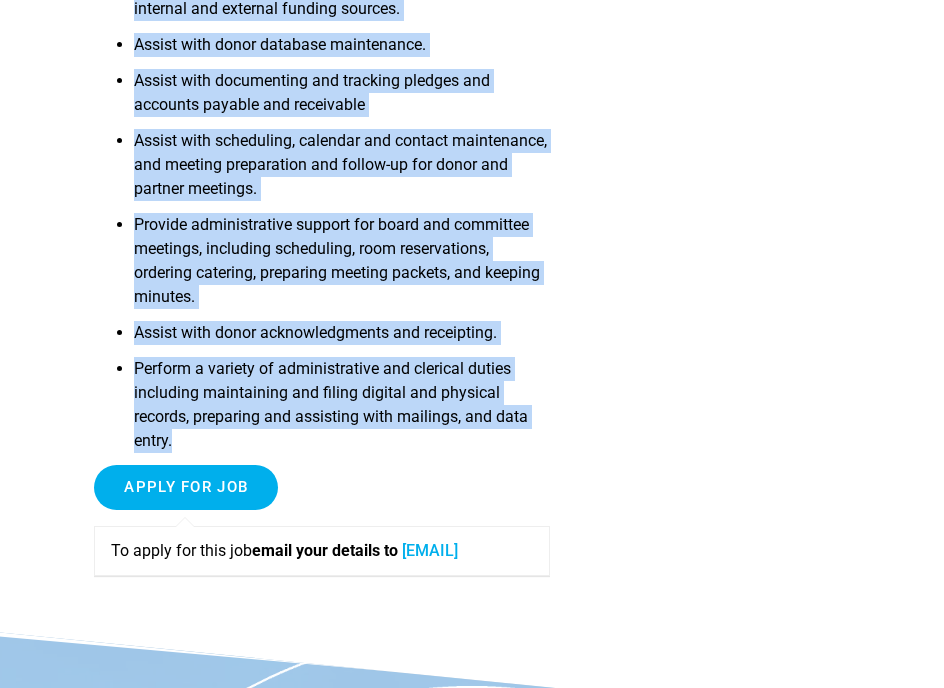 drag, startPoint x: 95, startPoint y: 117, endPoint x: 329, endPoint y: 448, distance: 405.36032 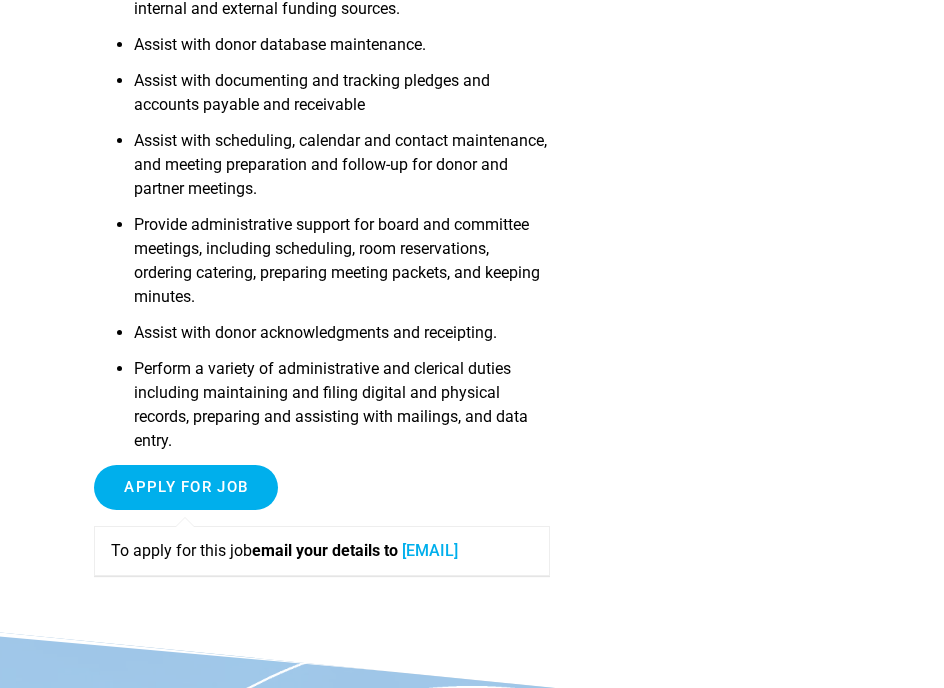 click on "Development Assistant
The [CITY] Library Foundation is a nonprofit organization that supports the [CITY] Public Libraries. Our small-but-mighty team is based in the Benjamin L. Hooks Central Library in the heart of [CITY], [STATE], but we serve the entire [CITY] Public Libraries system, including 18 physical locations, the Connect Crew Outreach Team, and the Virtual Digital Branch. The Development Assistant is a critical role that increases the organization’s capacity to raise, manage, and distribute funds in support of the [CITY] Public Libraries by ensuring that administrative and logistical tasks are completed with care and accuracy, allowing other team members to focus their work on fundraising and grantmaking strategies. This role reports to the Director of Operations and Donor Strategy and collaborates directly with all team members.
As the Development Assistant, you will:
Assist with donor database maintenance." at bounding box center [472, -45] 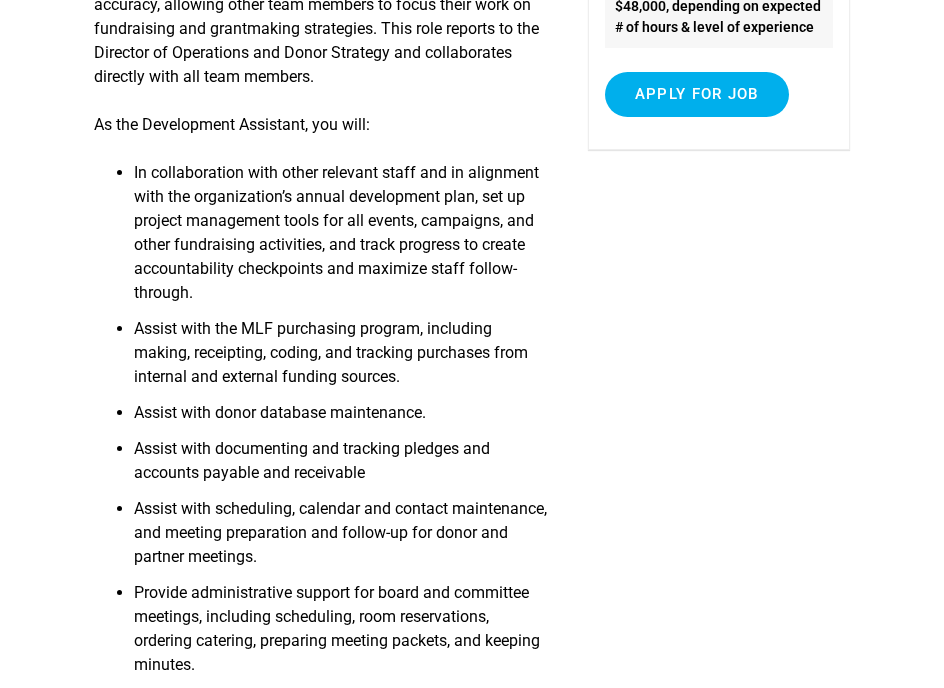 scroll, scrollTop: 485, scrollLeft: 0, axis: vertical 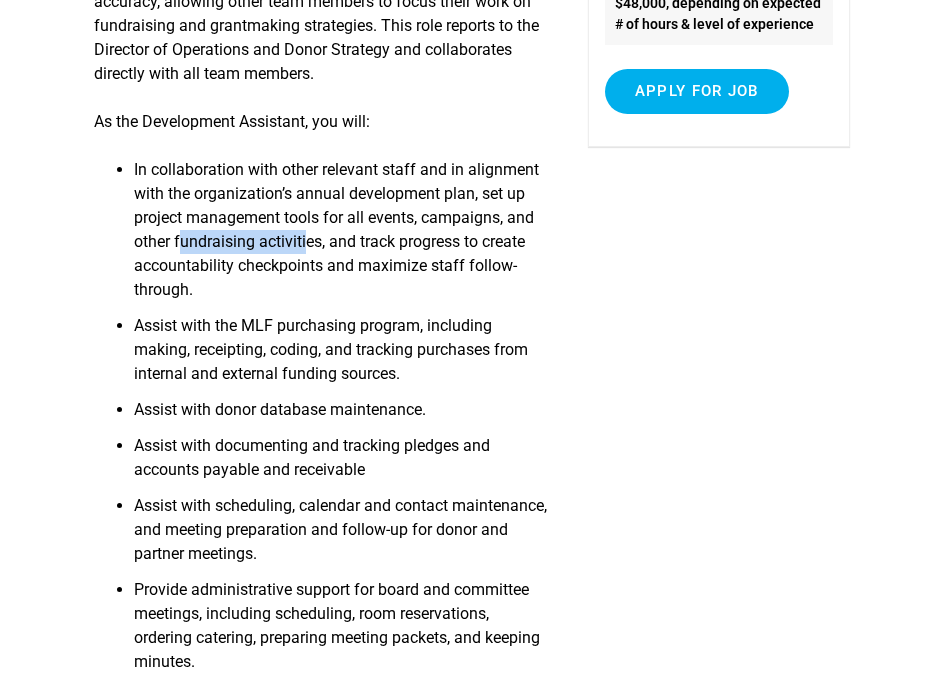 drag, startPoint x: 181, startPoint y: 245, endPoint x: 309, endPoint y: 243, distance: 128.01562 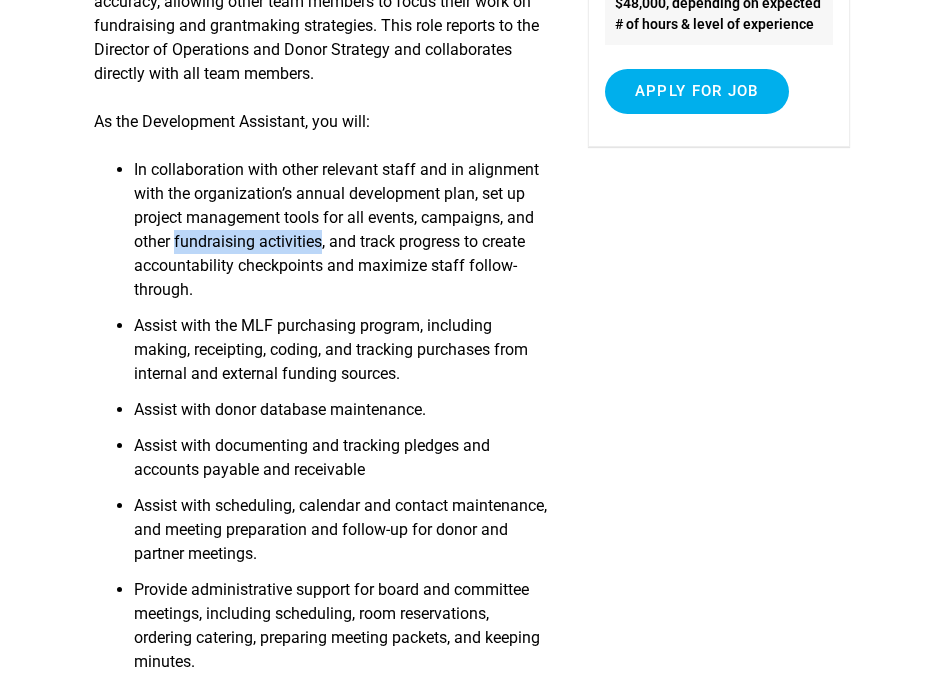 drag, startPoint x: 177, startPoint y: 241, endPoint x: 325, endPoint y: 240, distance: 148.00337 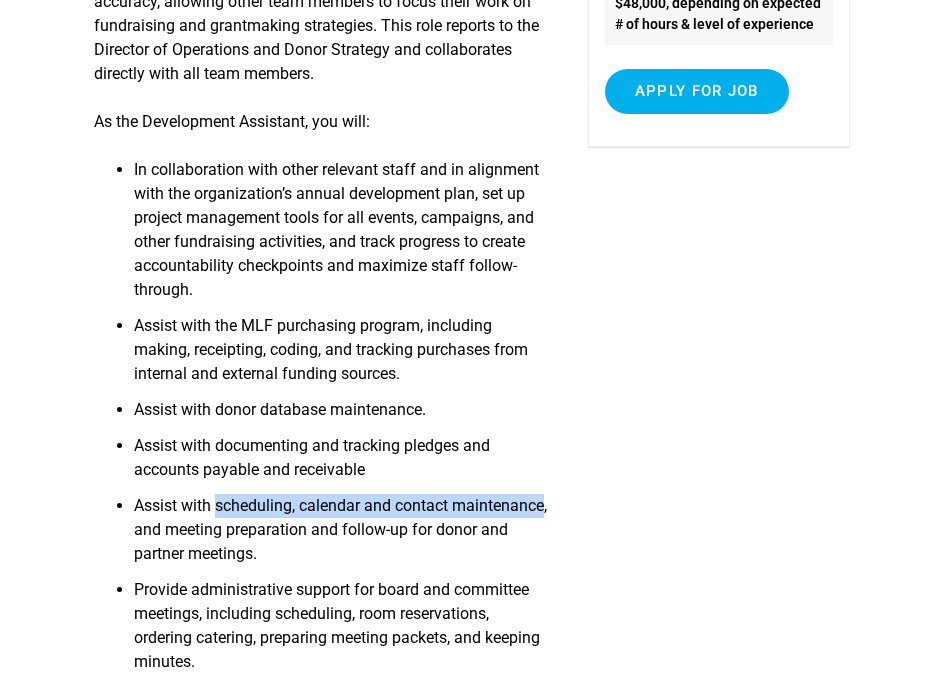 drag, startPoint x: 219, startPoint y: 508, endPoint x: 225, endPoint y: 529, distance: 21.84033 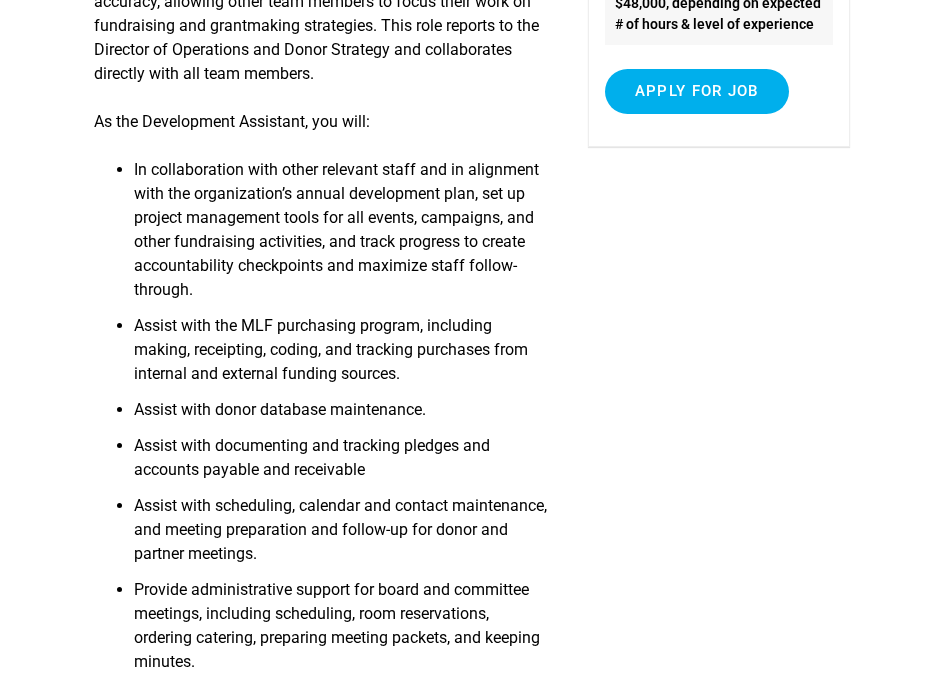 click on "Assist with documenting and tracking pledges and accounts payable and receivable" at bounding box center (342, 464) 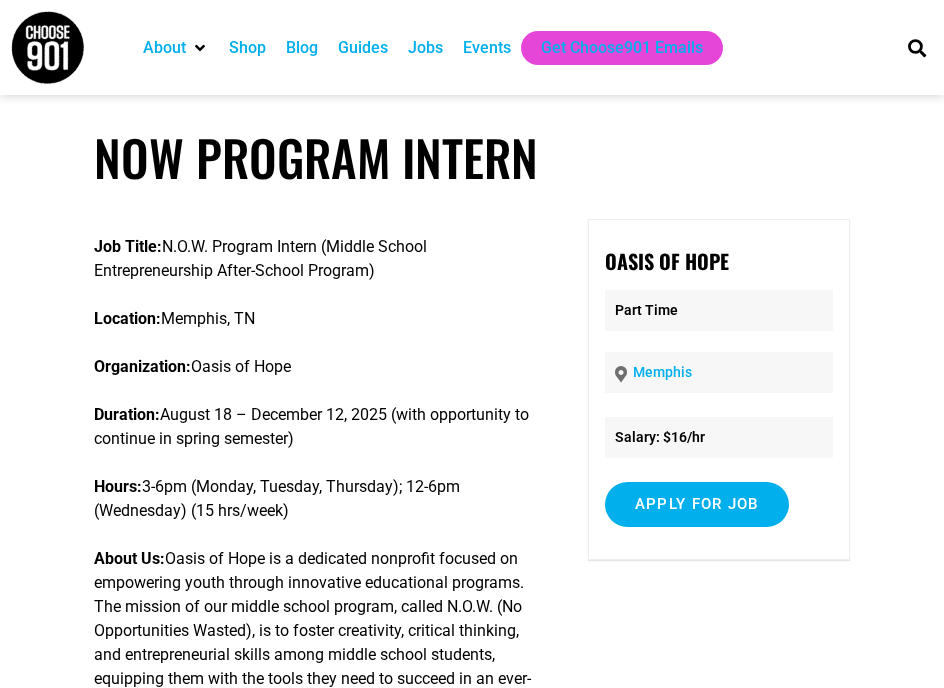 scroll, scrollTop: 0, scrollLeft: 0, axis: both 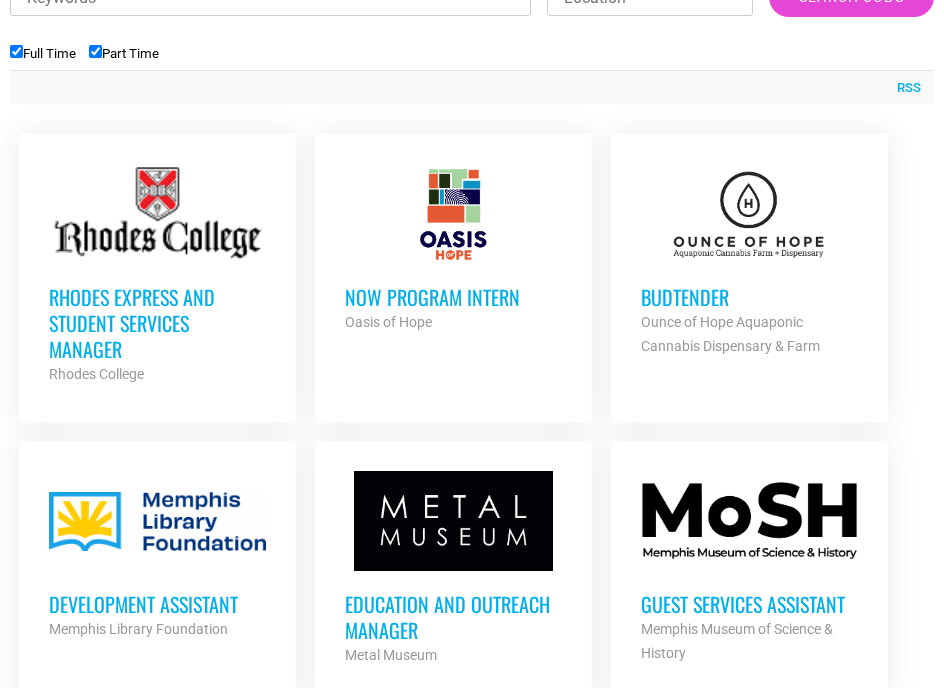 click on "Rhodes Express and Student Services Manager" at bounding box center [157, 323] 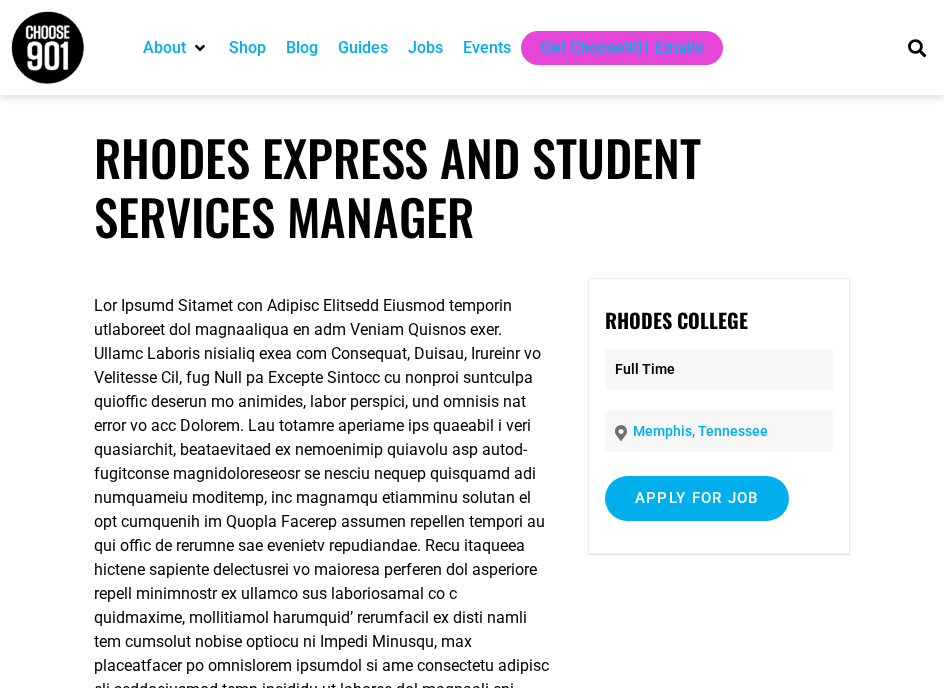 scroll, scrollTop: 0, scrollLeft: 0, axis: both 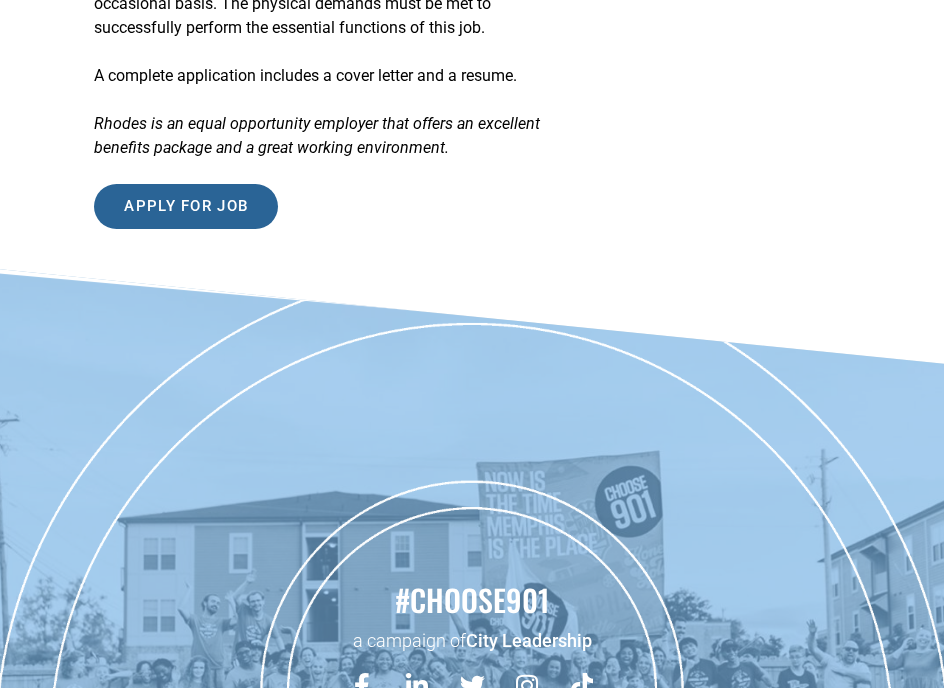 click on "Apply for job" at bounding box center (186, 206) 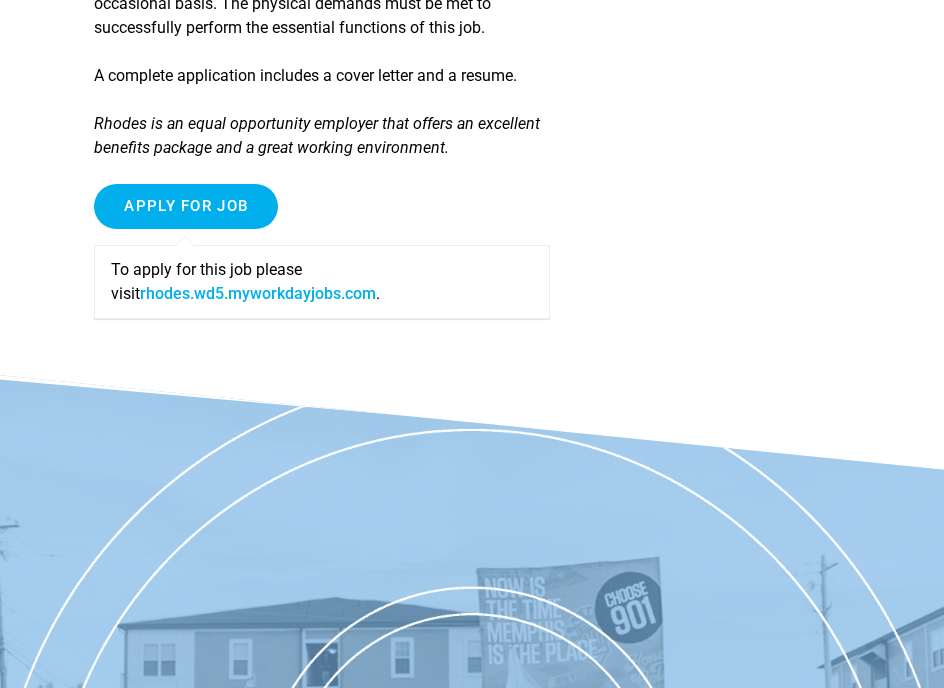 click on "rhodes.wd5.myworkdayjobs.com" at bounding box center (258, 293) 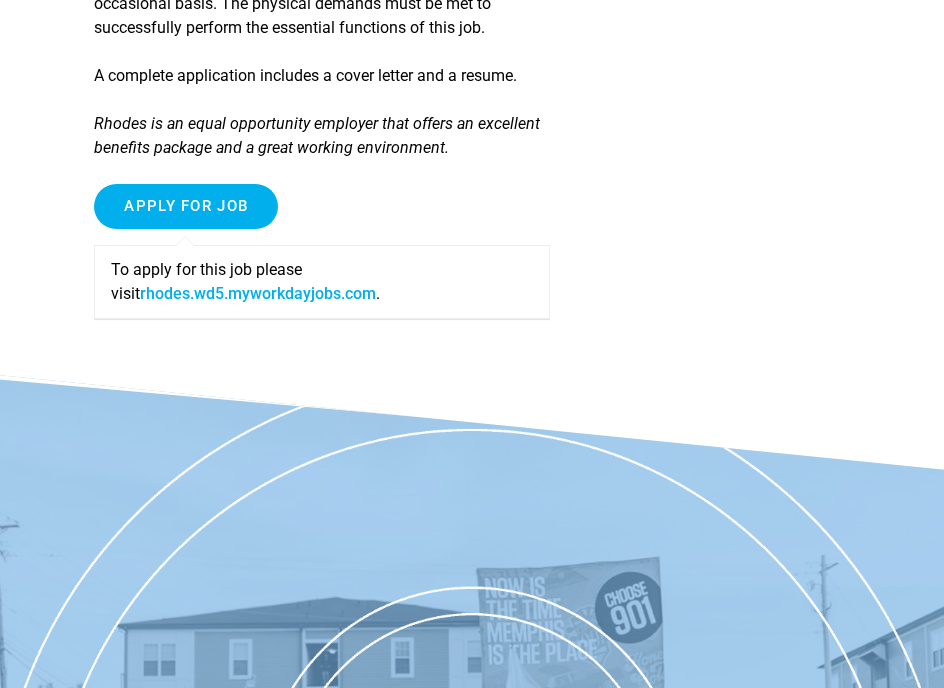 click on "Job Responsibilities:
Serves as the manager of the [ORGANIZATION] staff and unit. This includes but is not limited to creating work schedules, scheduling time off, solving daily issues, and maintaining the budget and invoices.
Hires, supervises, and coordinates a training plan for [ORGANIZATION] staff and student employees.
Trains [ORGANIZATION] staff in customer service principles, identifying customer needs and demands, and emerging technologies.
Collects feedback and data to assess effectiveness and use for future planning.
Provides ongoing staff development and performance management for [ORGANIZATION] team.
Oversees the training and supervision of student employees.
Regularly revises and updates processes and procedures for [ORGANIZATION] and its partners.
Documents relevant information and creates an intuitive system to ensure knowledge is understood, shared, and used.
Consults with the Dean of Student Success concerning policy recommendations and implementation." at bounding box center [322, -2265] 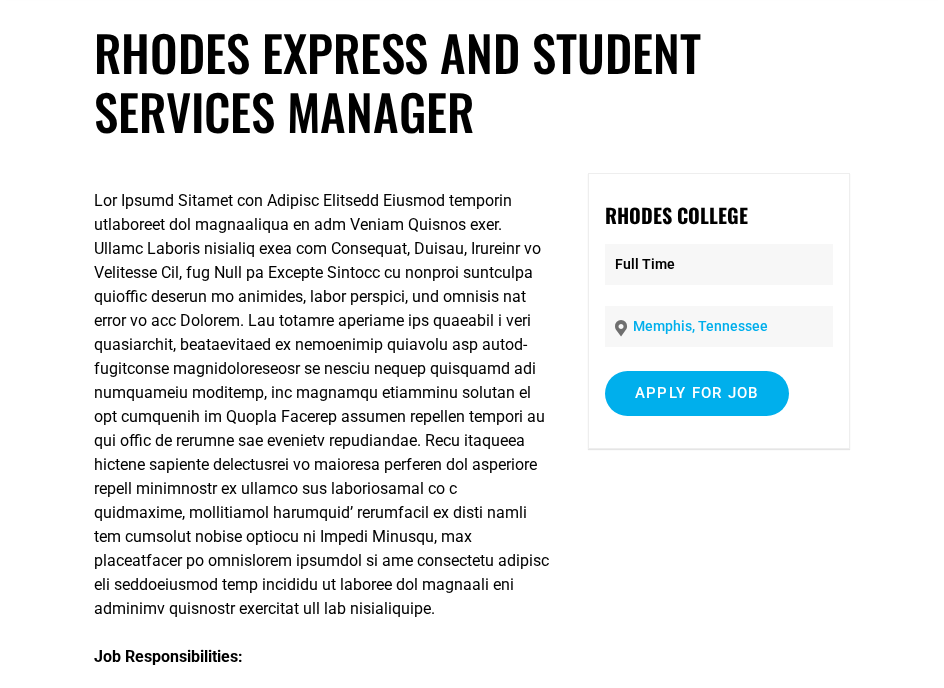scroll, scrollTop: 0, scrollLeft: 0, axis: both 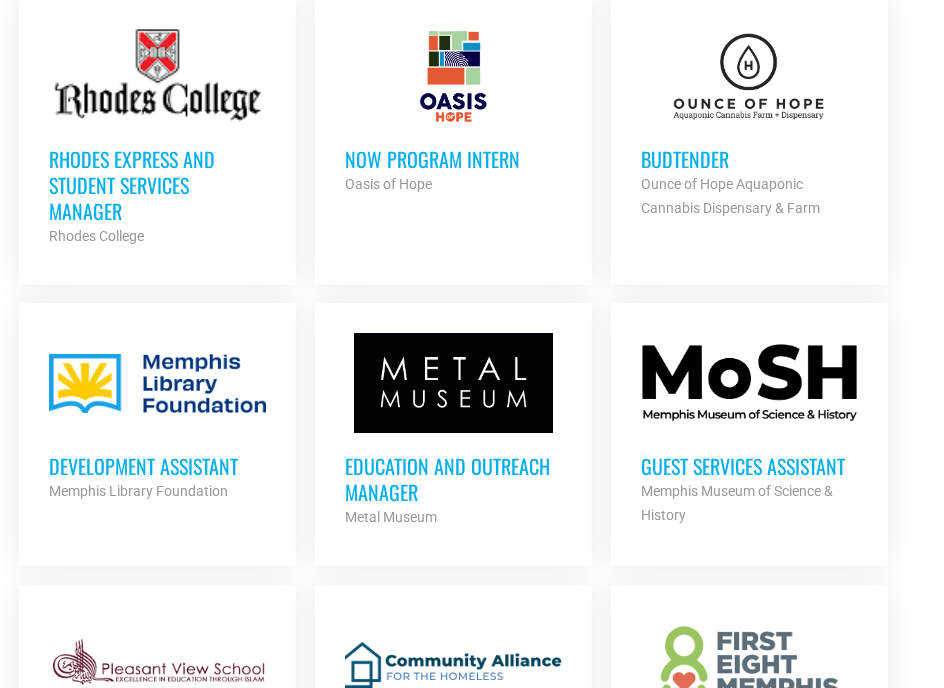 click on "Rhodes Express and Student Services Manager
Rhodes College
Partner Org" at bounding box center [157, 187] 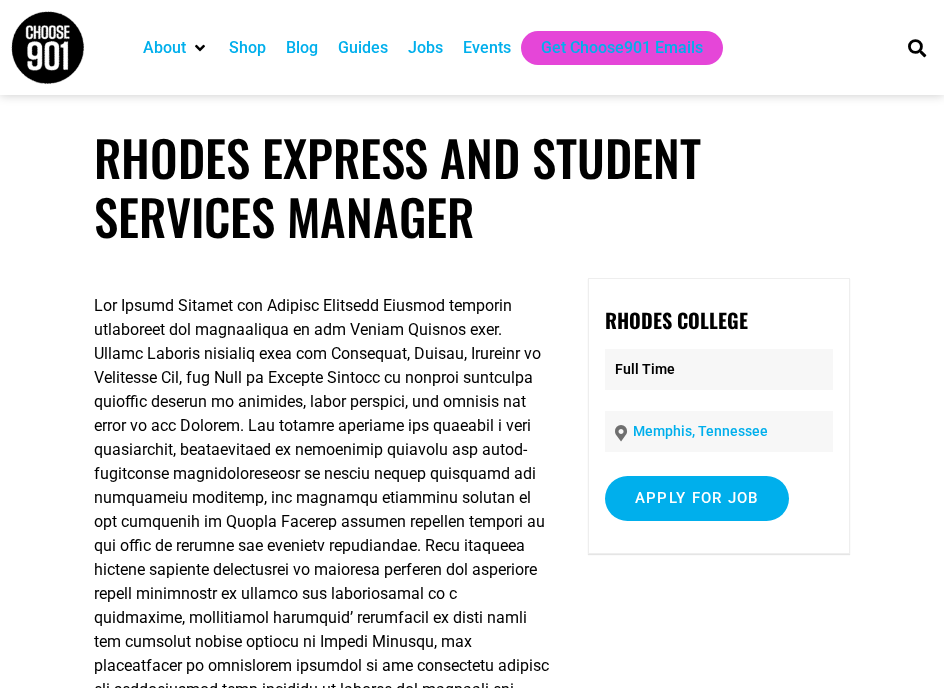 scroll, scrollTop: 0, scrollLeft: 0, axis: both 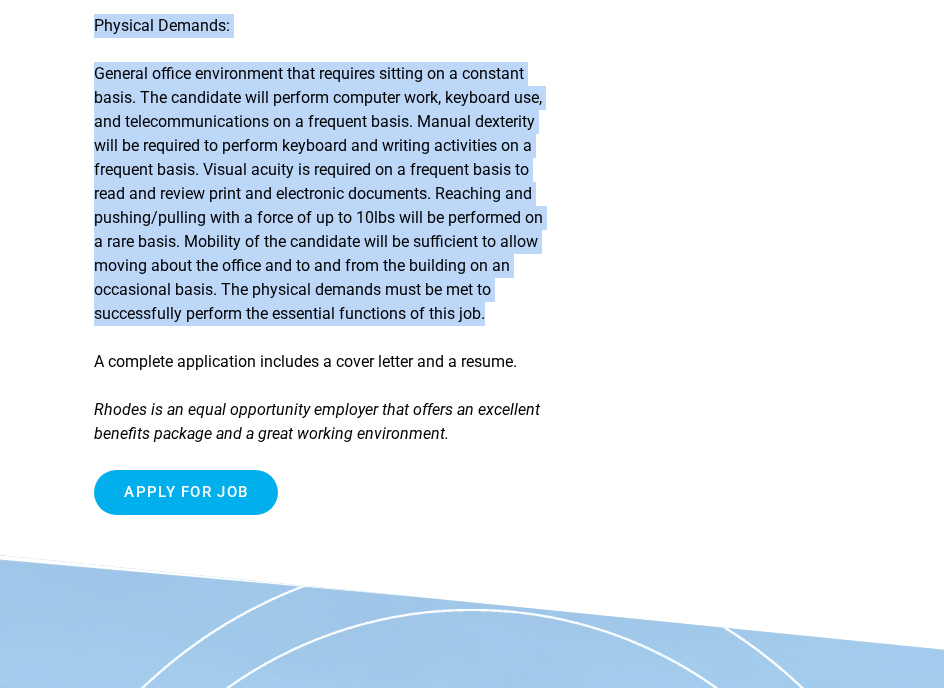 drag, startPoint x: 94, startPoint y: 197, endPoint x: 506, endPoint y: 457, distance: 487.17963 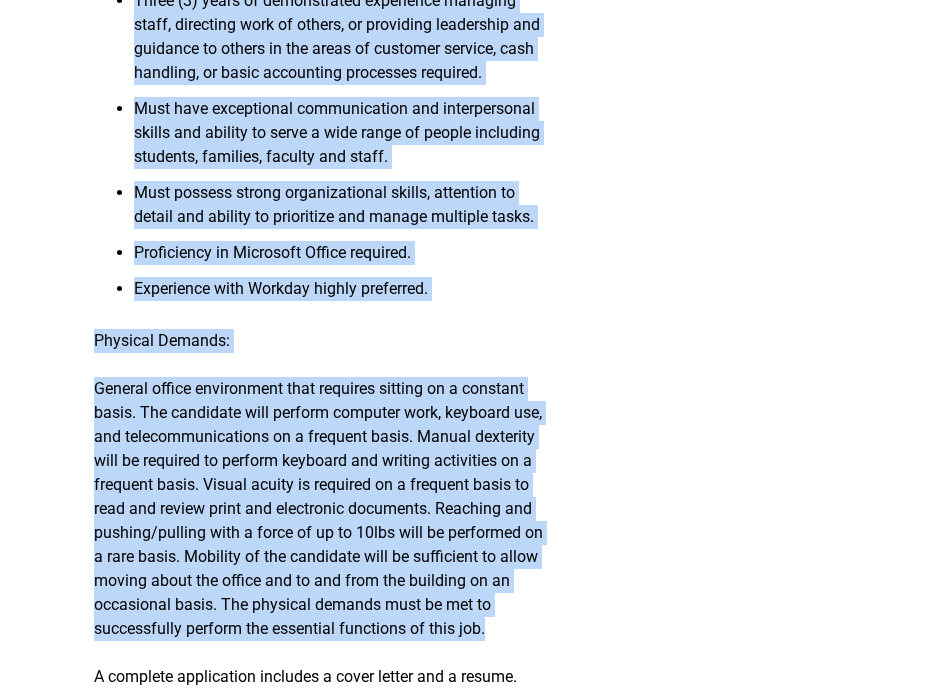 scroll, scrollTop: 4422, scrollLeft: 0, axis: vertical 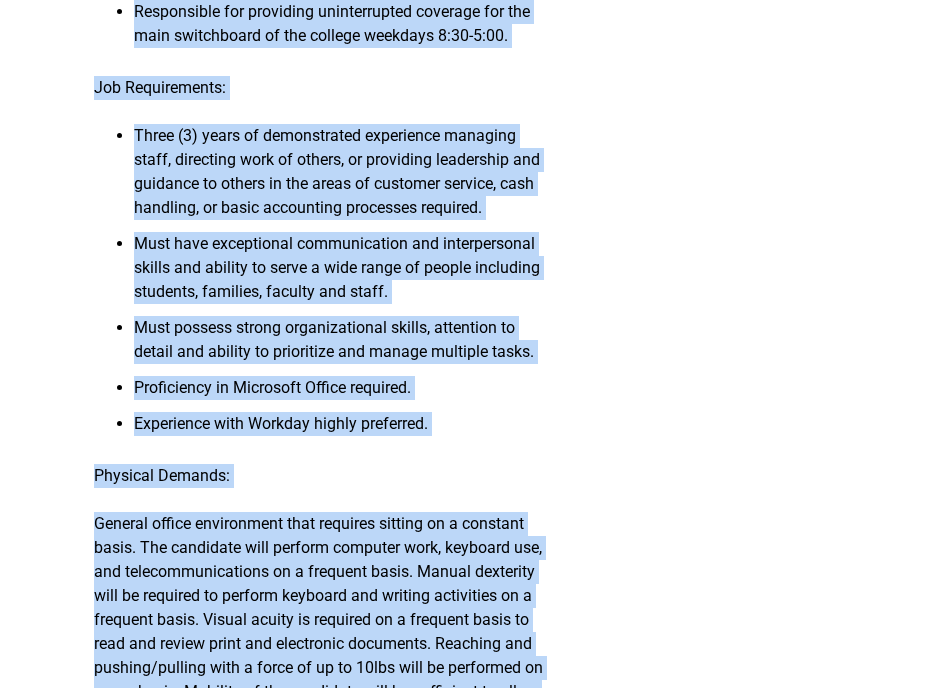 click on "Three (3) years of demonstrated experience managing staff, directing work of others, or providing leadership and guidance to others in the areas of customer service, cash handling, or basic accounting processes required." at bounding box center [342, 178] 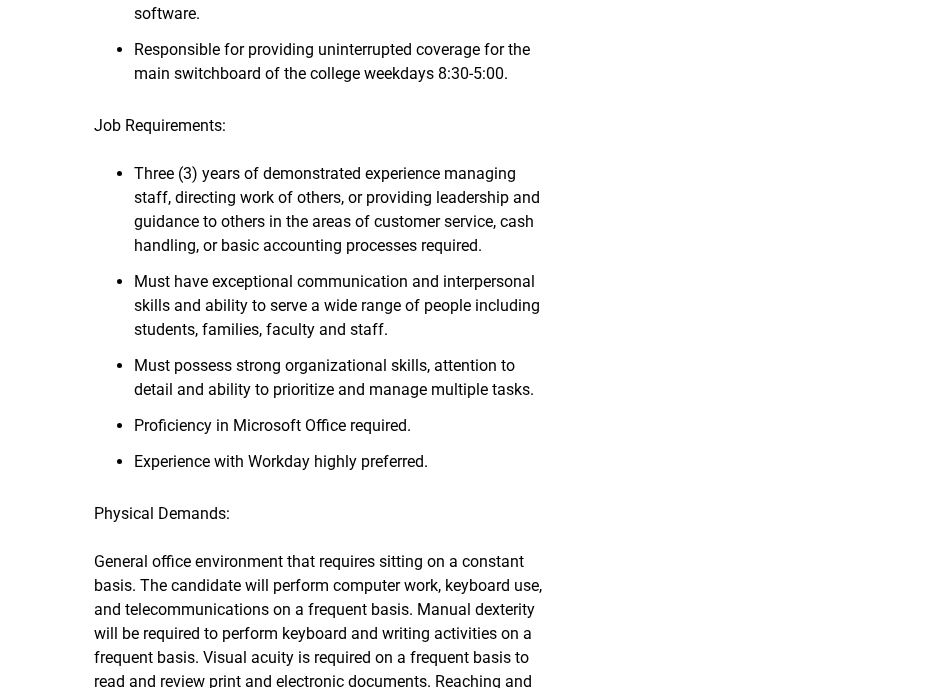 scroll, scrollTop: 4383, scrollLeft: 0, axis: vertical 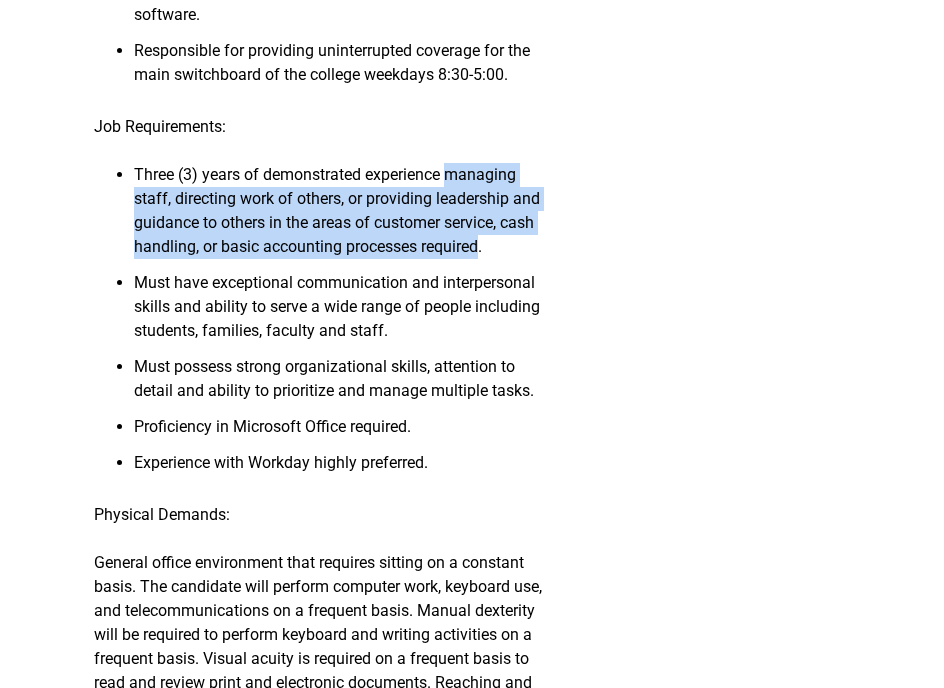 drag, startPoint x: 461, startPoint y: 299, endPoint x: 525, endPoint y: 363, distance: 90.50967 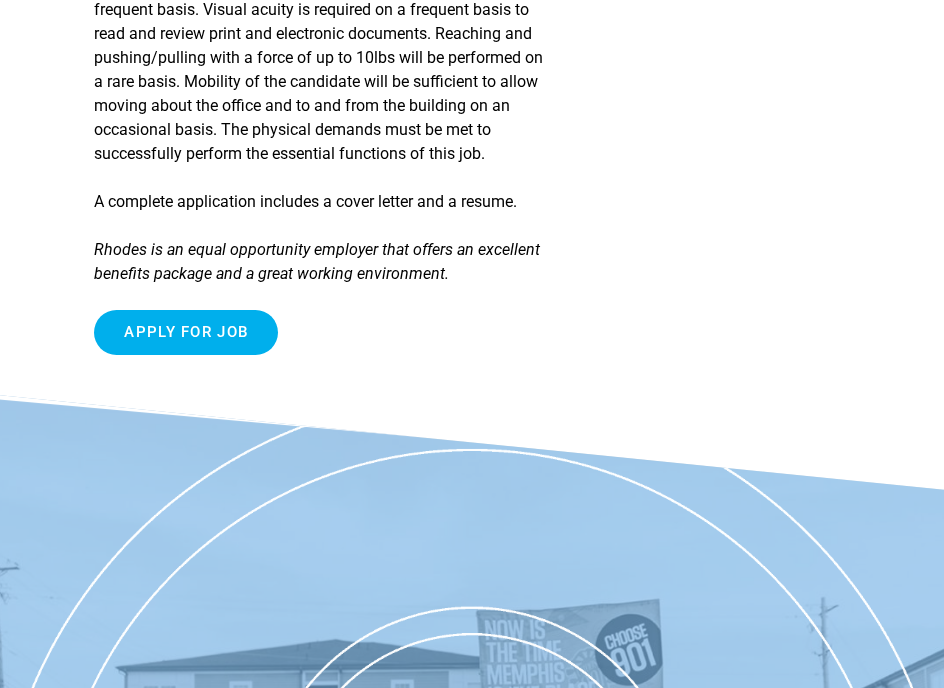 scroll, scrollTop: 5203, scrollLeft: 0, axis: vertical 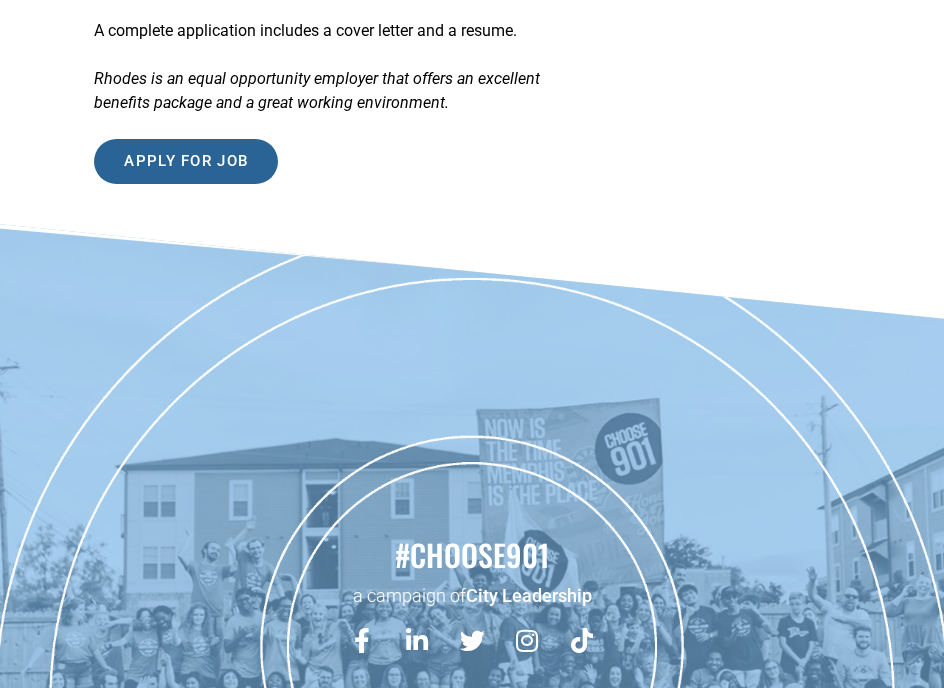 click on "Apply for job" at bounding box center (186, 161) 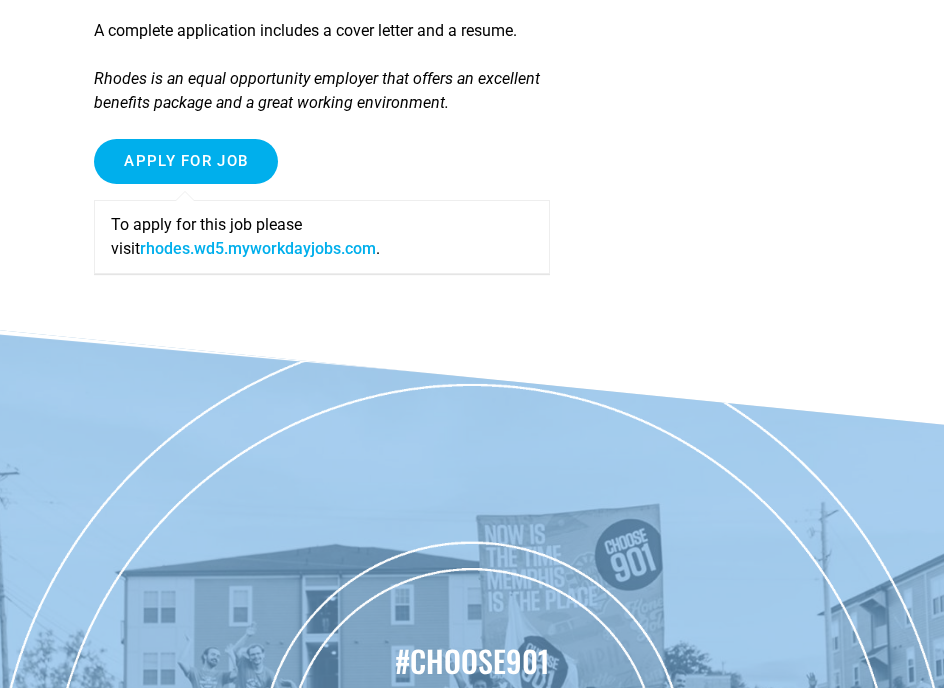 click on "General office environment that requires sitting on a constant basis. The candidate will perform computer work, keyboard use, and telecommunications on a frequent basis. Manual dexterity will be required to perform keyboard and writing activities on a frequent basis. Visual acuity is required on a frequent basis to read and review print and electronic documents. Reaching and pushing/pulling with a force of up to 10lbs will be performed on a rare basis. Mobility of the candidate will be sufficient to allow moving about the office and to and from the building on an occasional basis. The physical demands must be met to successfully perform the essential functions of this job." at bounding box center (322, -137) 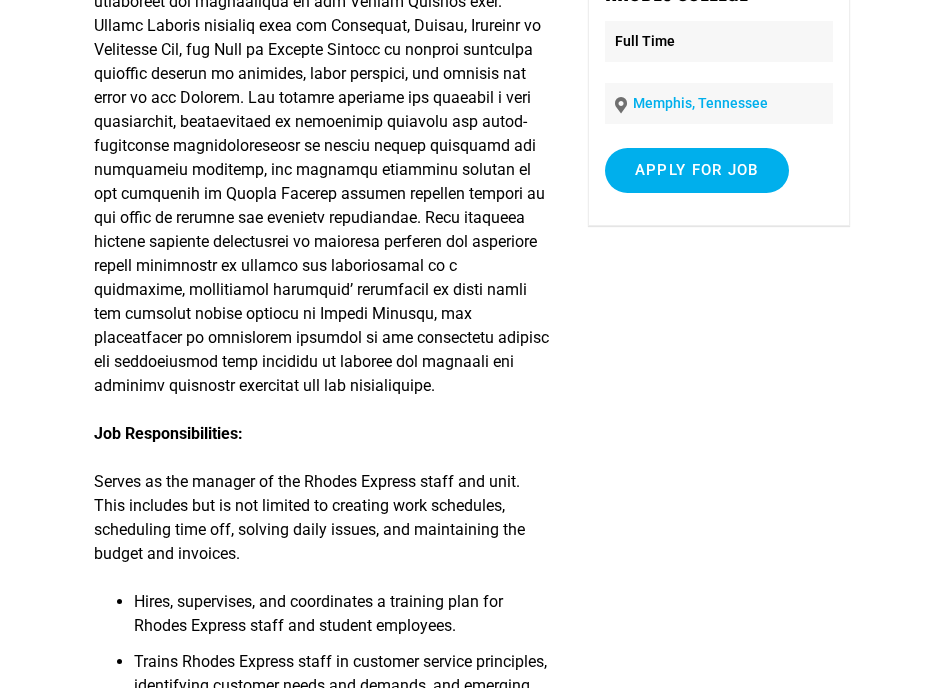 scroll, scrollTop: 0, scrollLeft: 0, axis: both 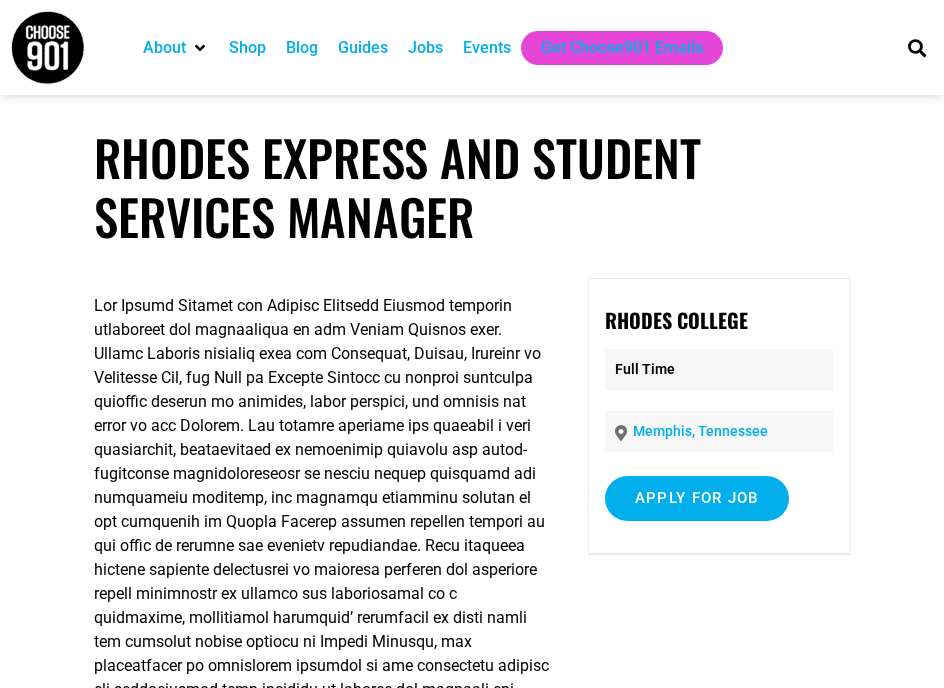 click on "Jobs" at bounding box center [425, 48] 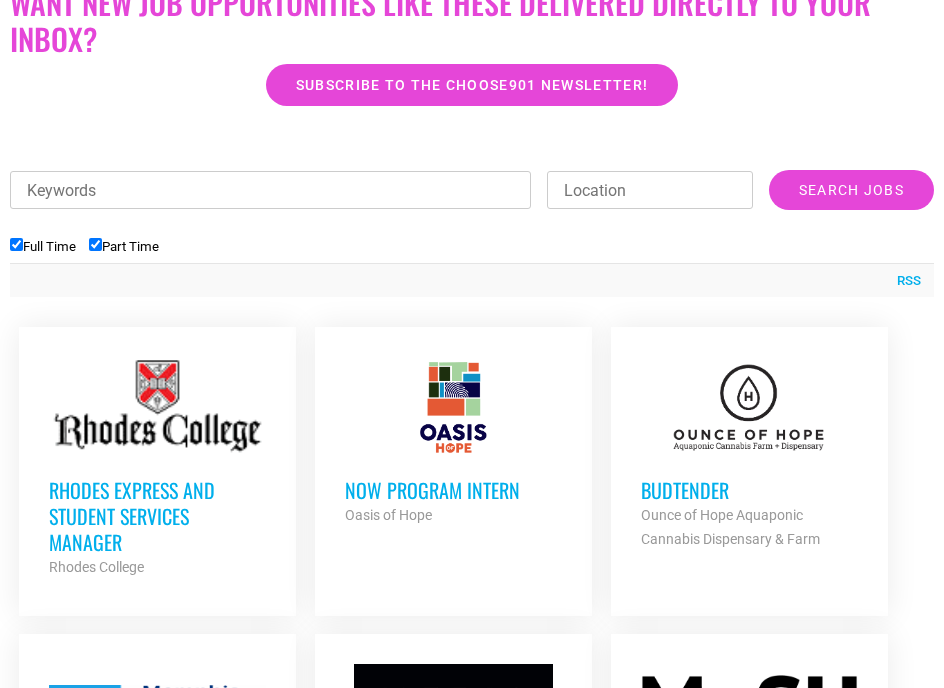 scroll, scrollTop: 0, scrollLeft: 0, axis: both 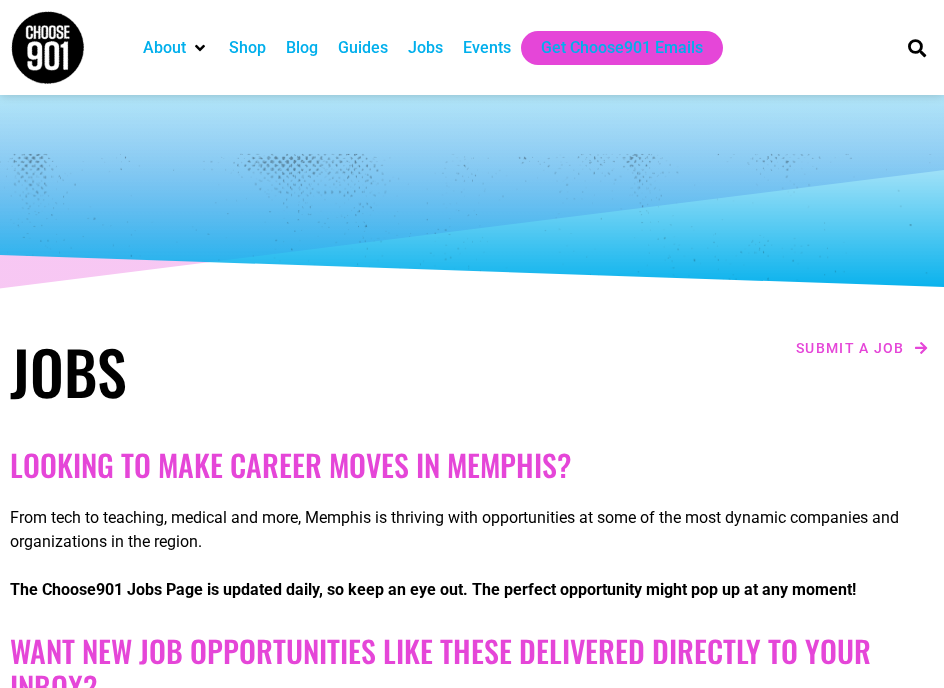 click at bounding box center (47, 47) 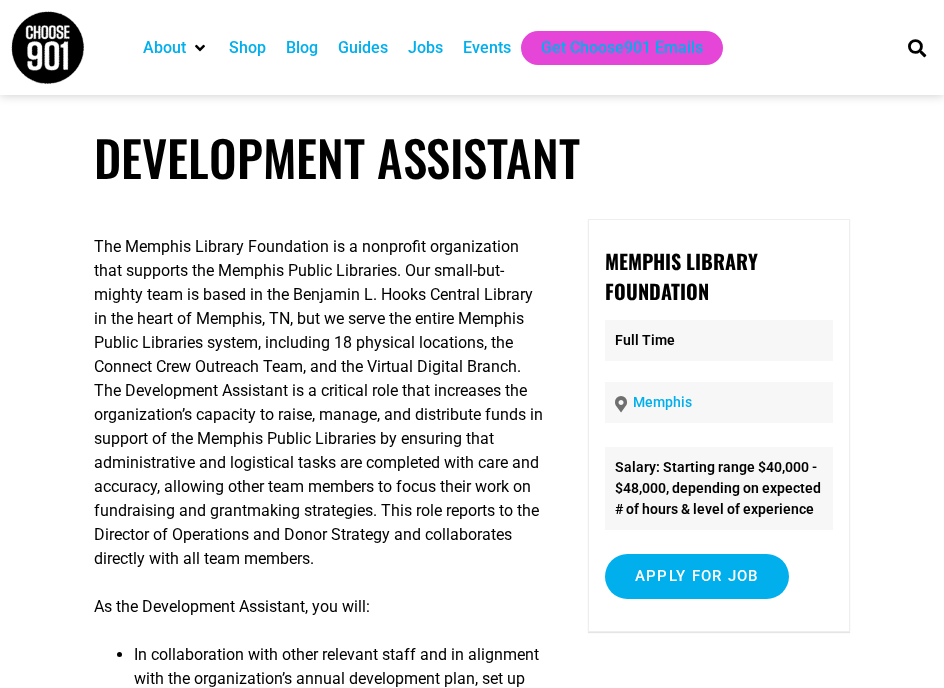 scroll, scrollTop: 485, scrollLeft: 0, axis: vertical 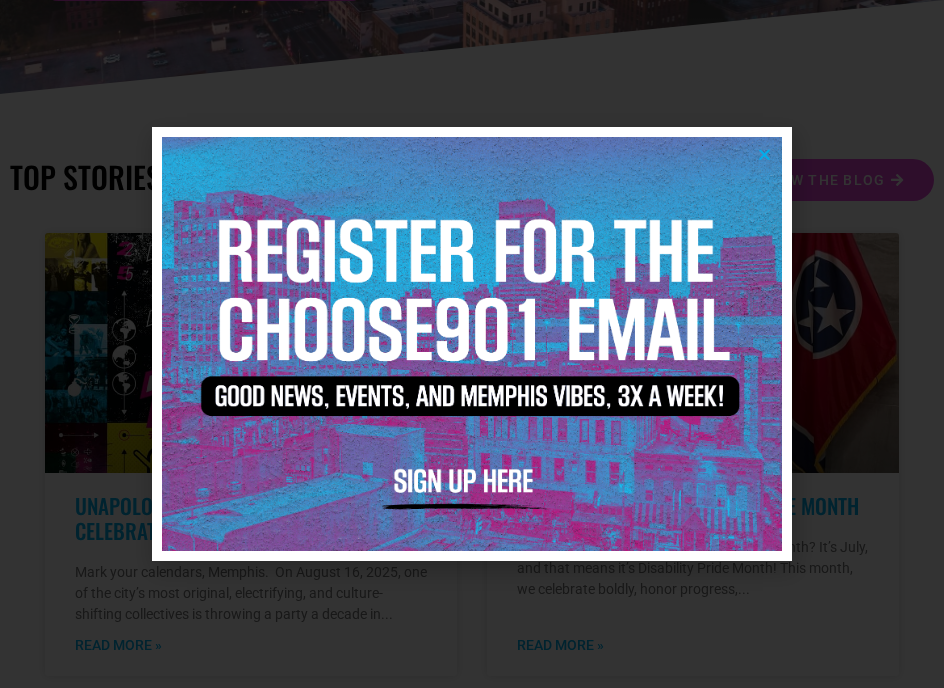 click at bounding box center [764, 154] 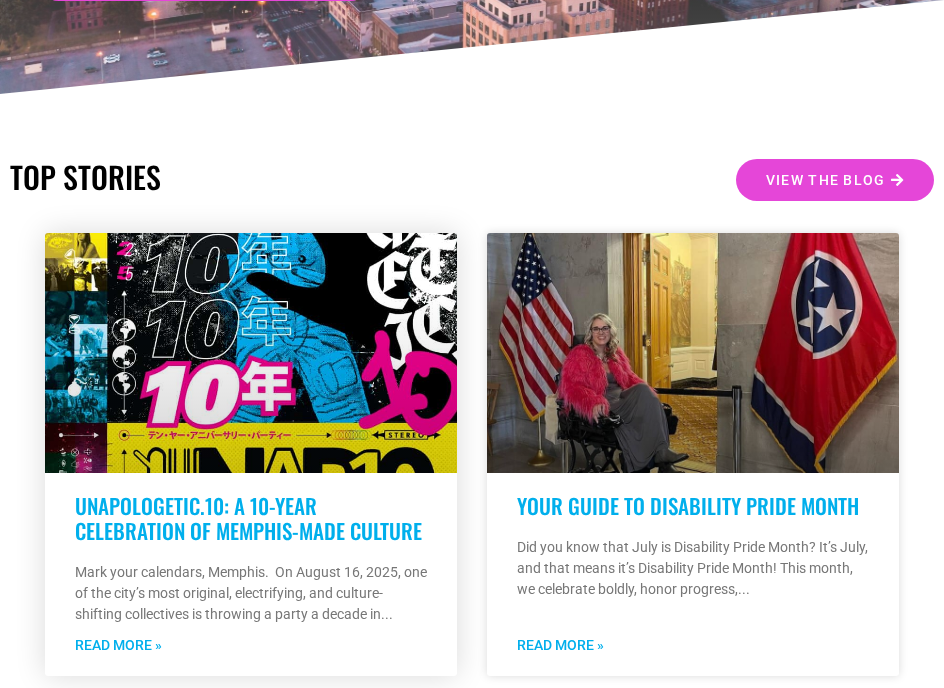 scroll, scrollTop: 0, scrollLeft: 0, axis: both 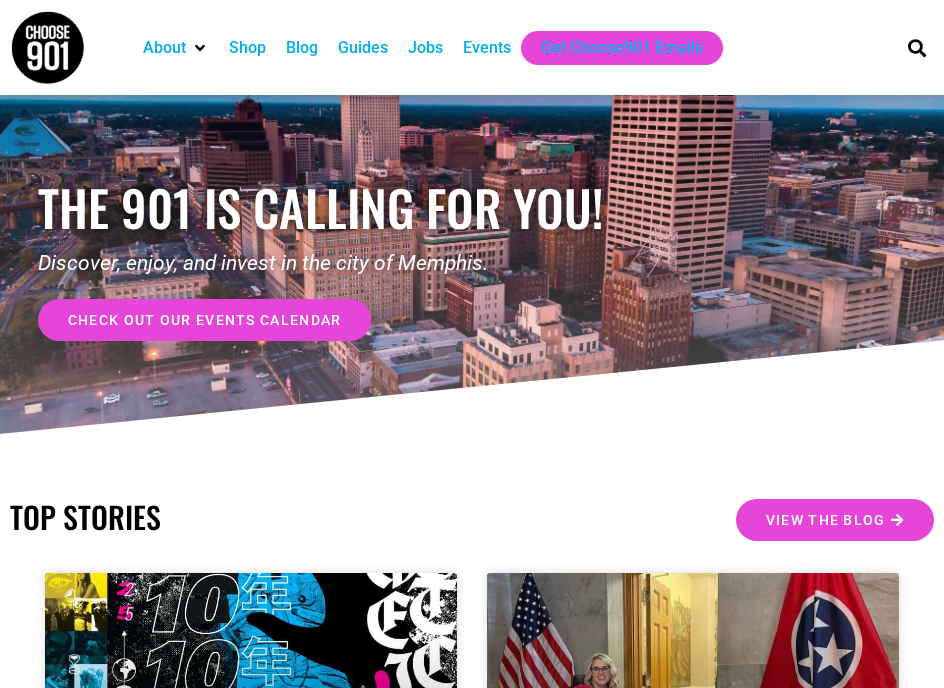 click at bounding box center [47, 47] 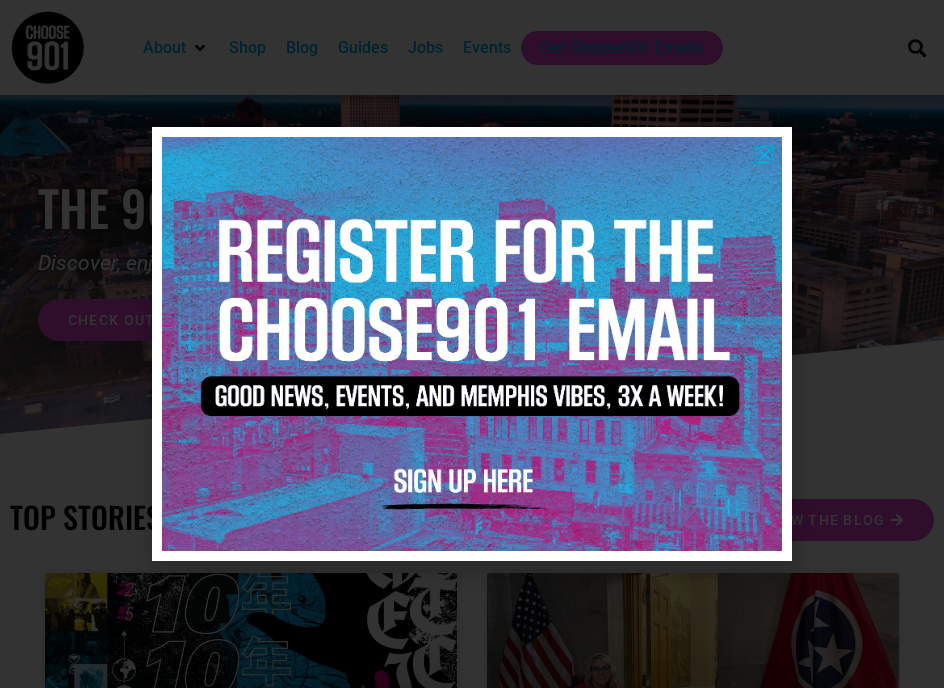 scroll, scrollTop: 0, scrollLeft: 0, axis: both 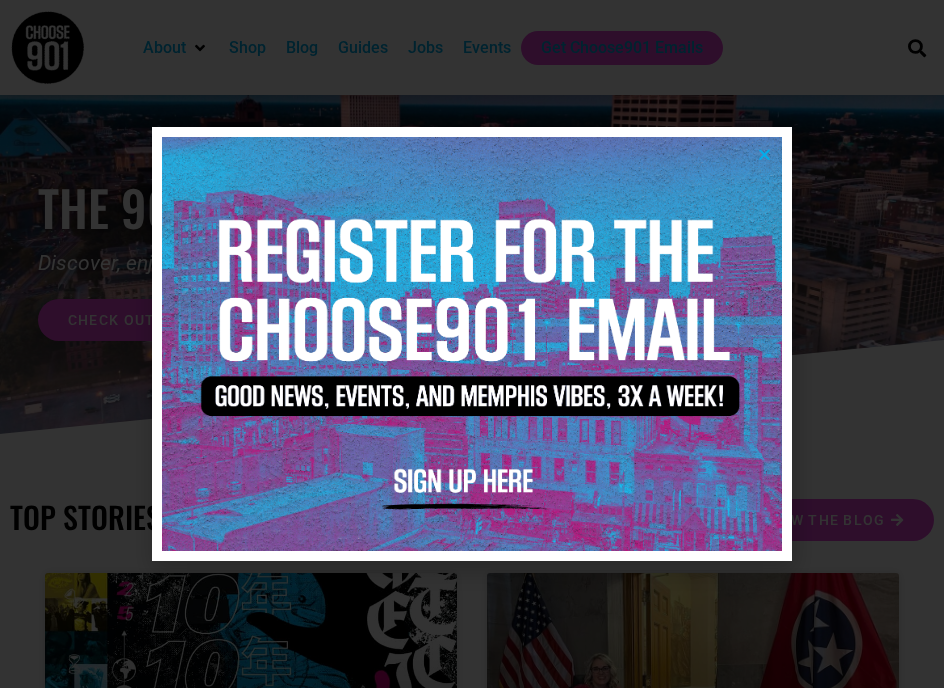 click at bounding box center [764, 154] 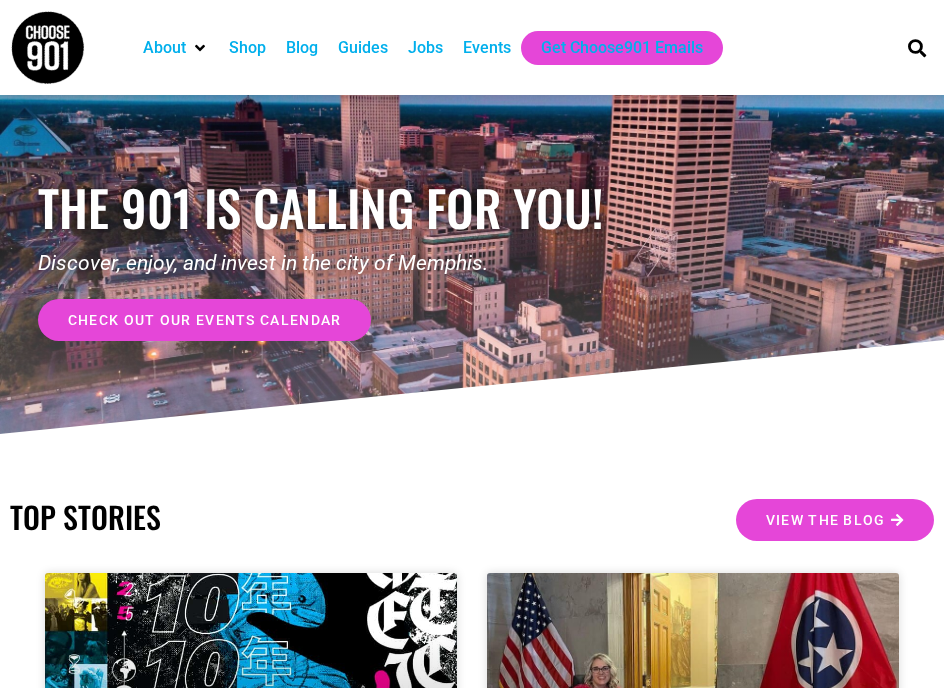 click on "Jobs" at bounding box center [425, 48] 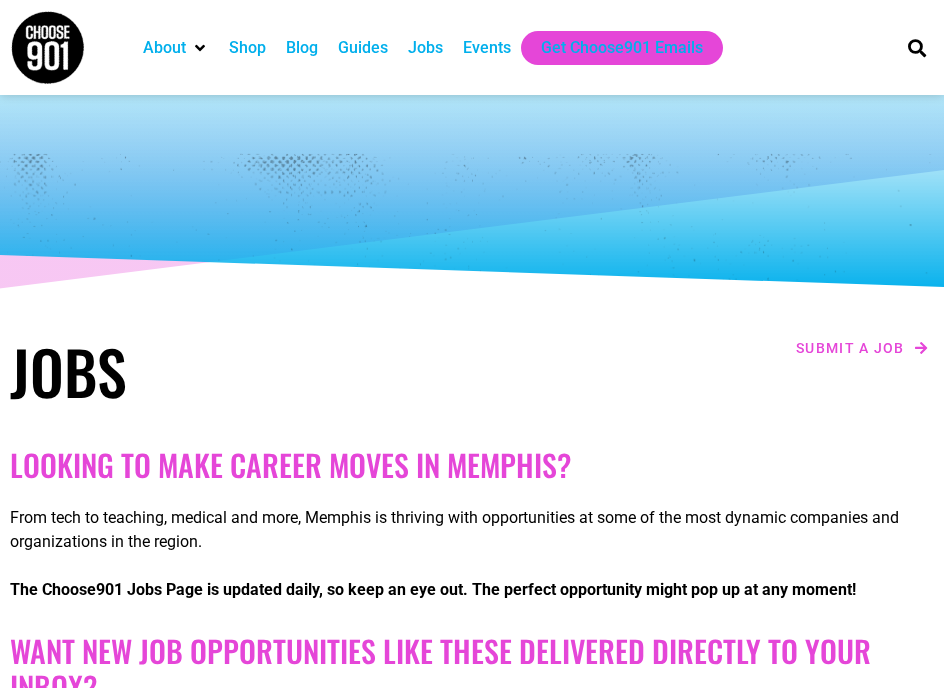 scroll, scrollTop: 0, scrollLeft: 0, axis: both 